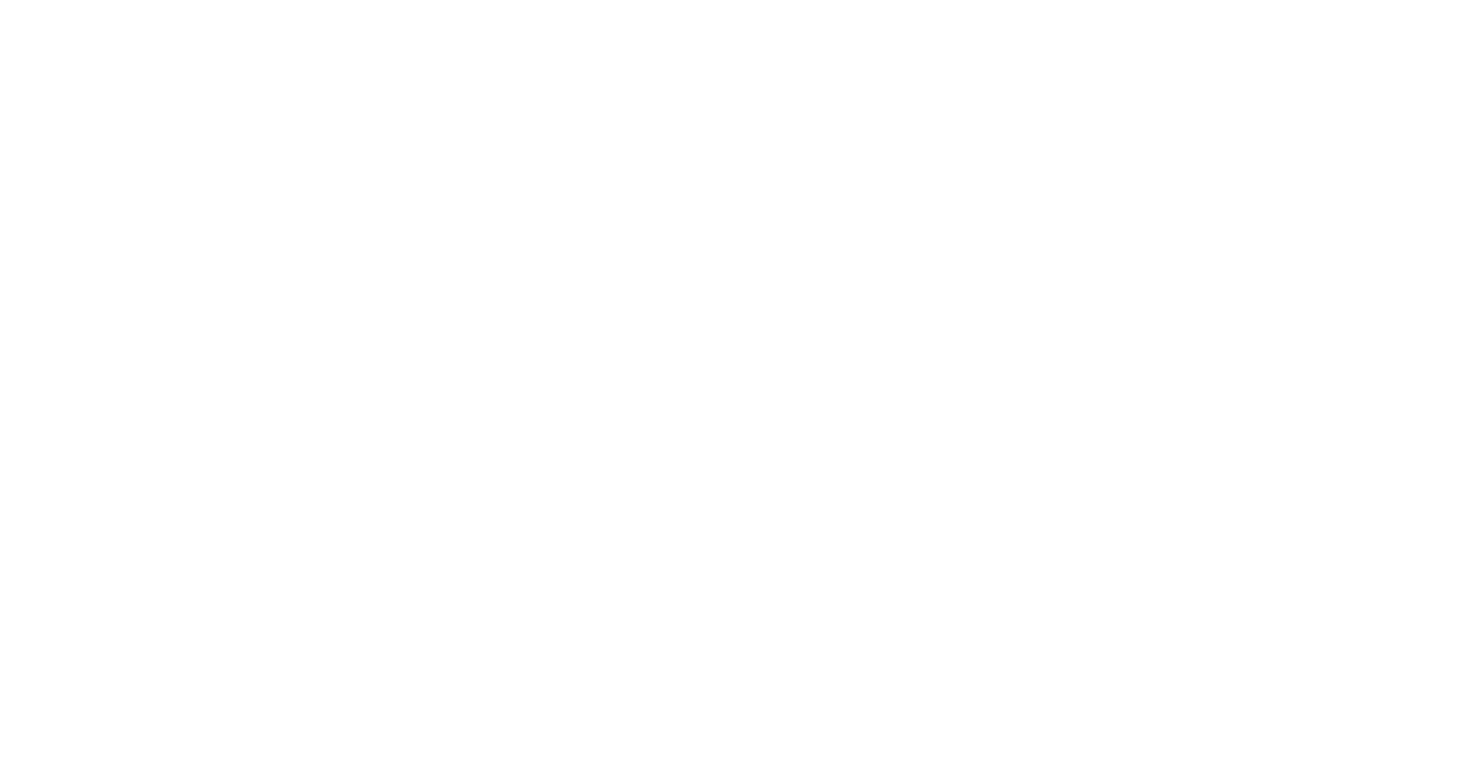 scroll, scrollTop: 0, scrollLeft: 0, axis: both 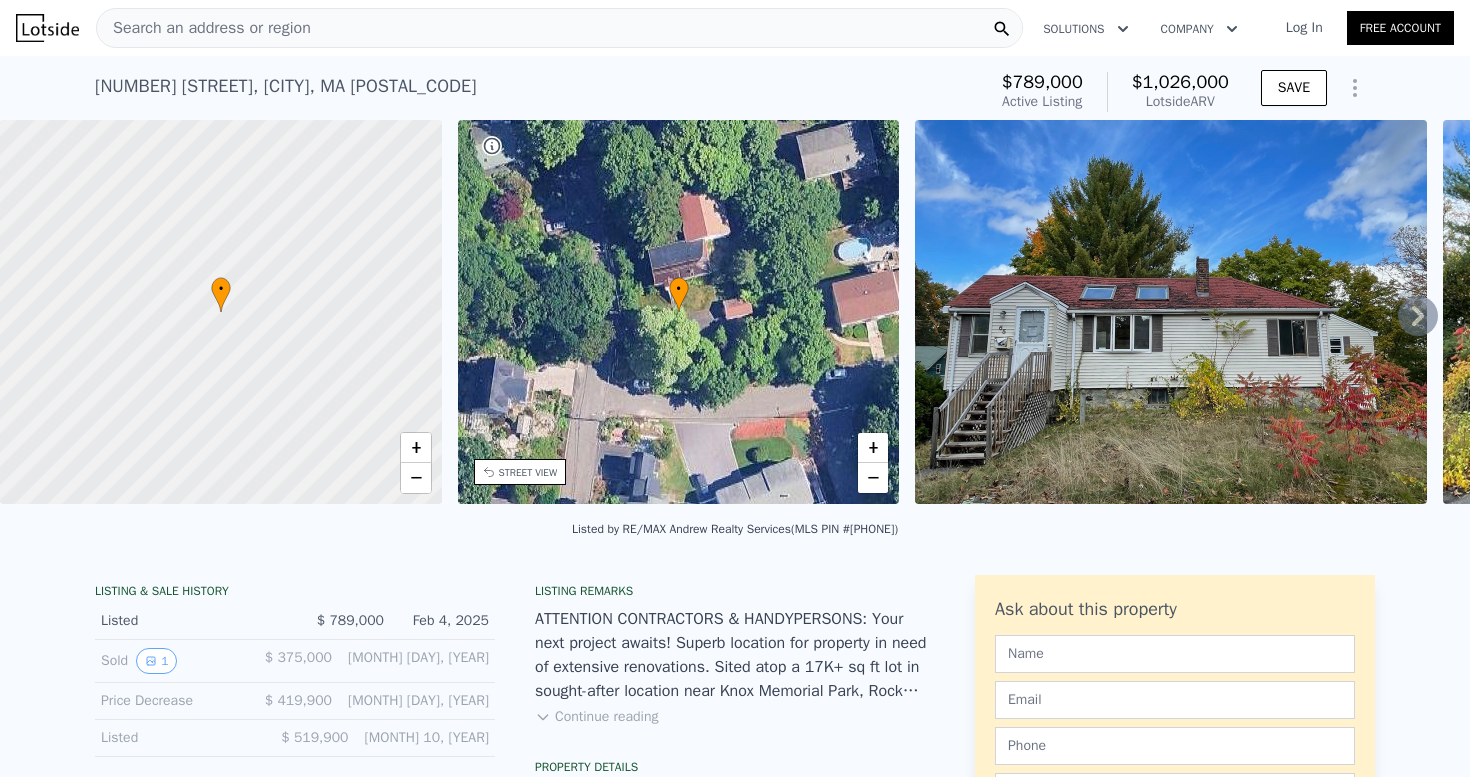 click 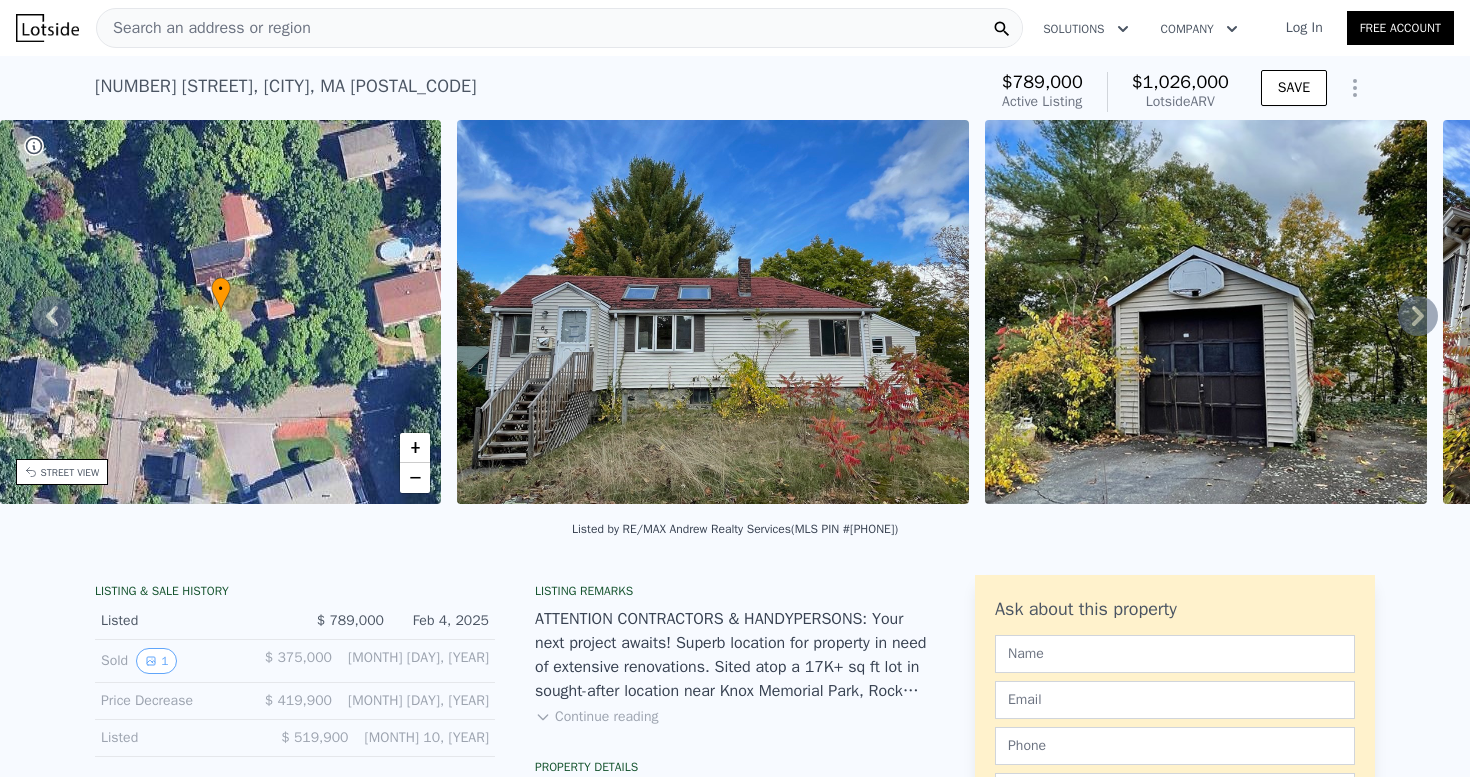 click 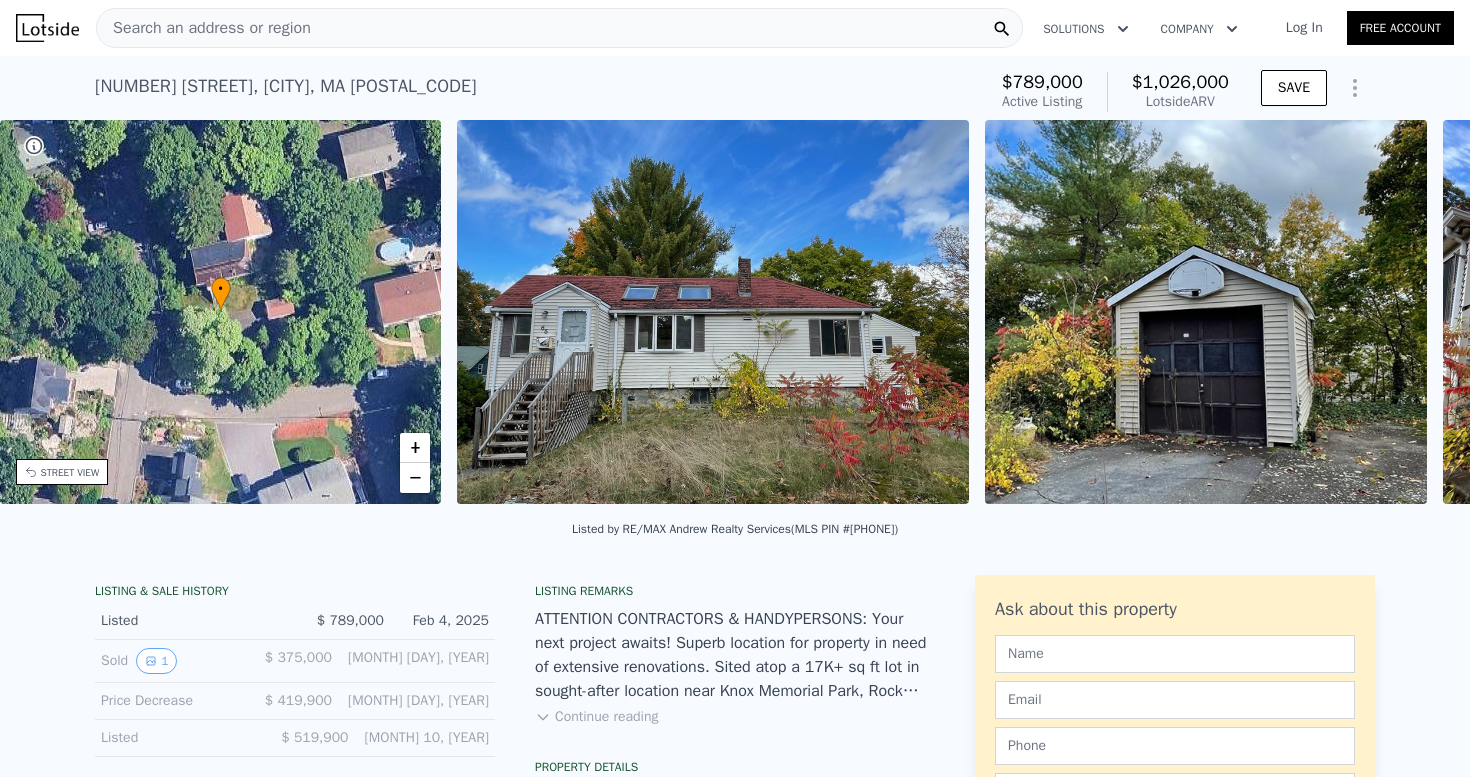 scroll, scrollTop: 0, scrollLeft: 915, axis: horizontal 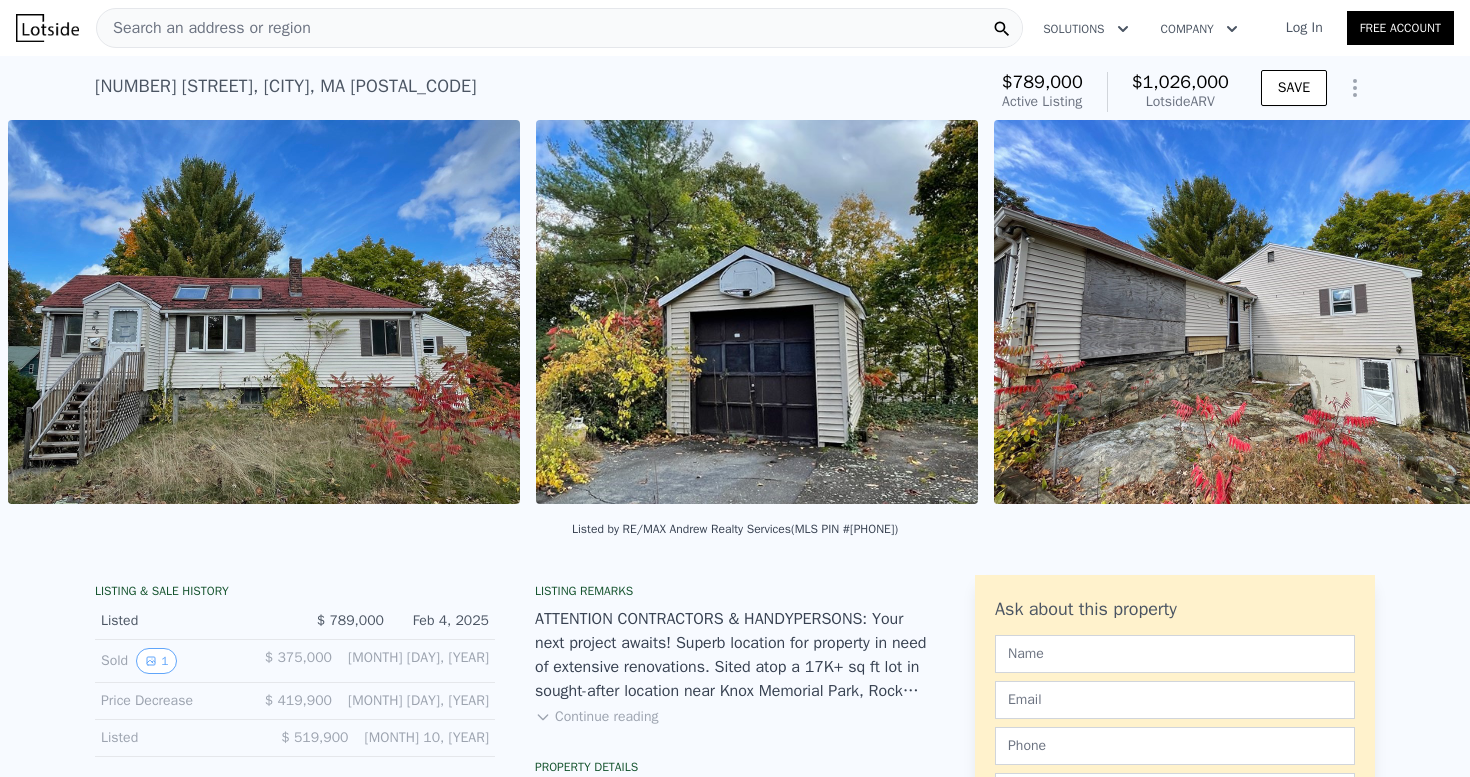 click at bounding box center [1250, 312] 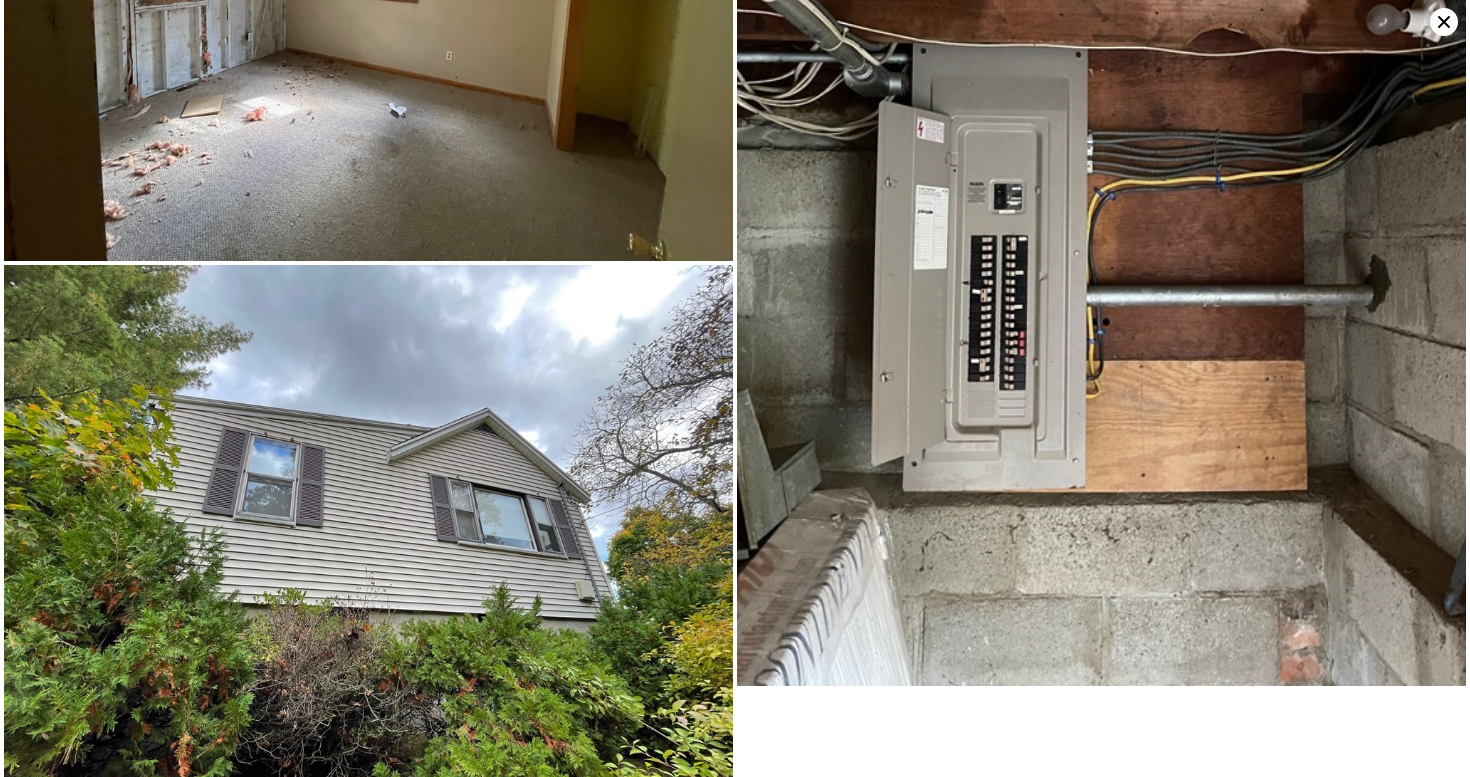 scroll, scrollTop: 3262, scrollLeft: 0, axis: vertical 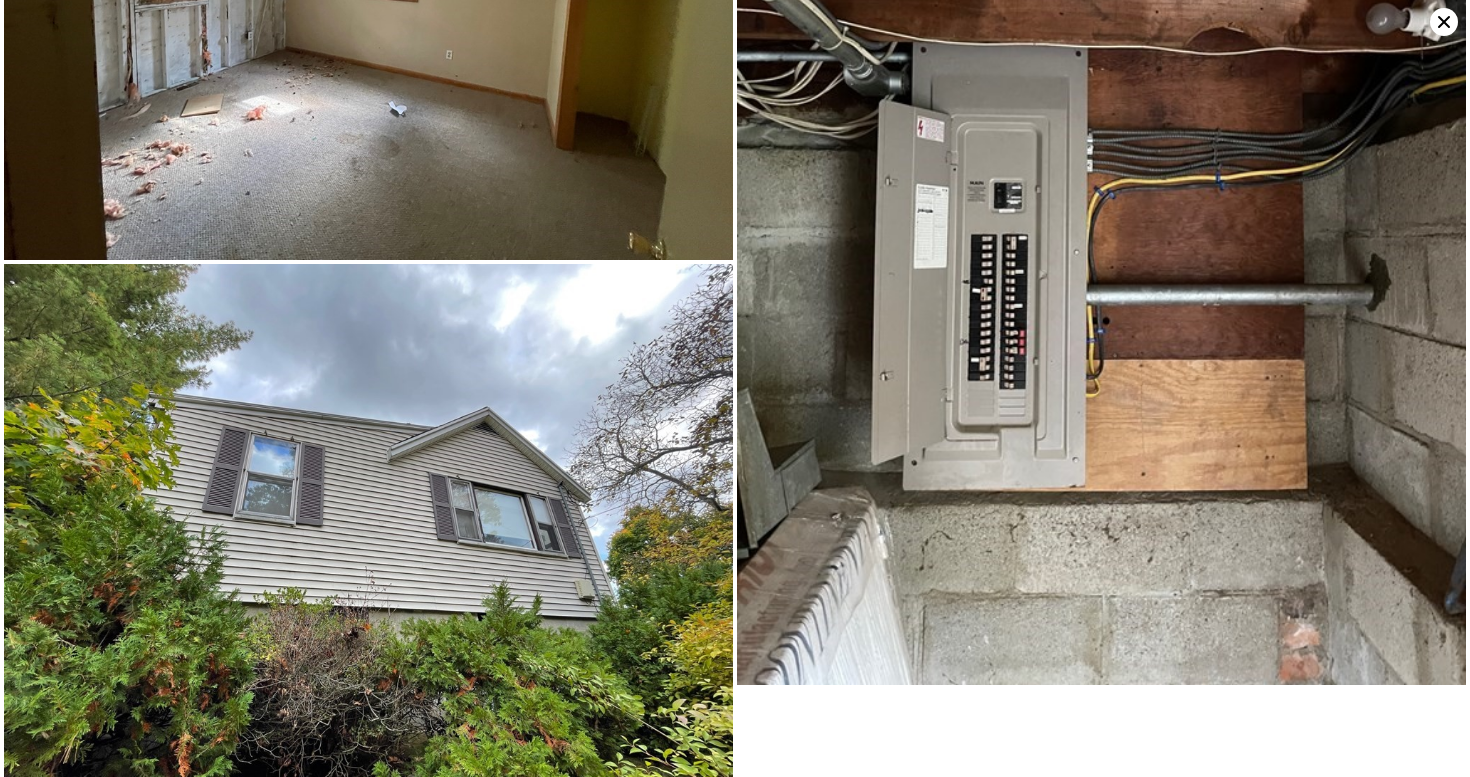 click 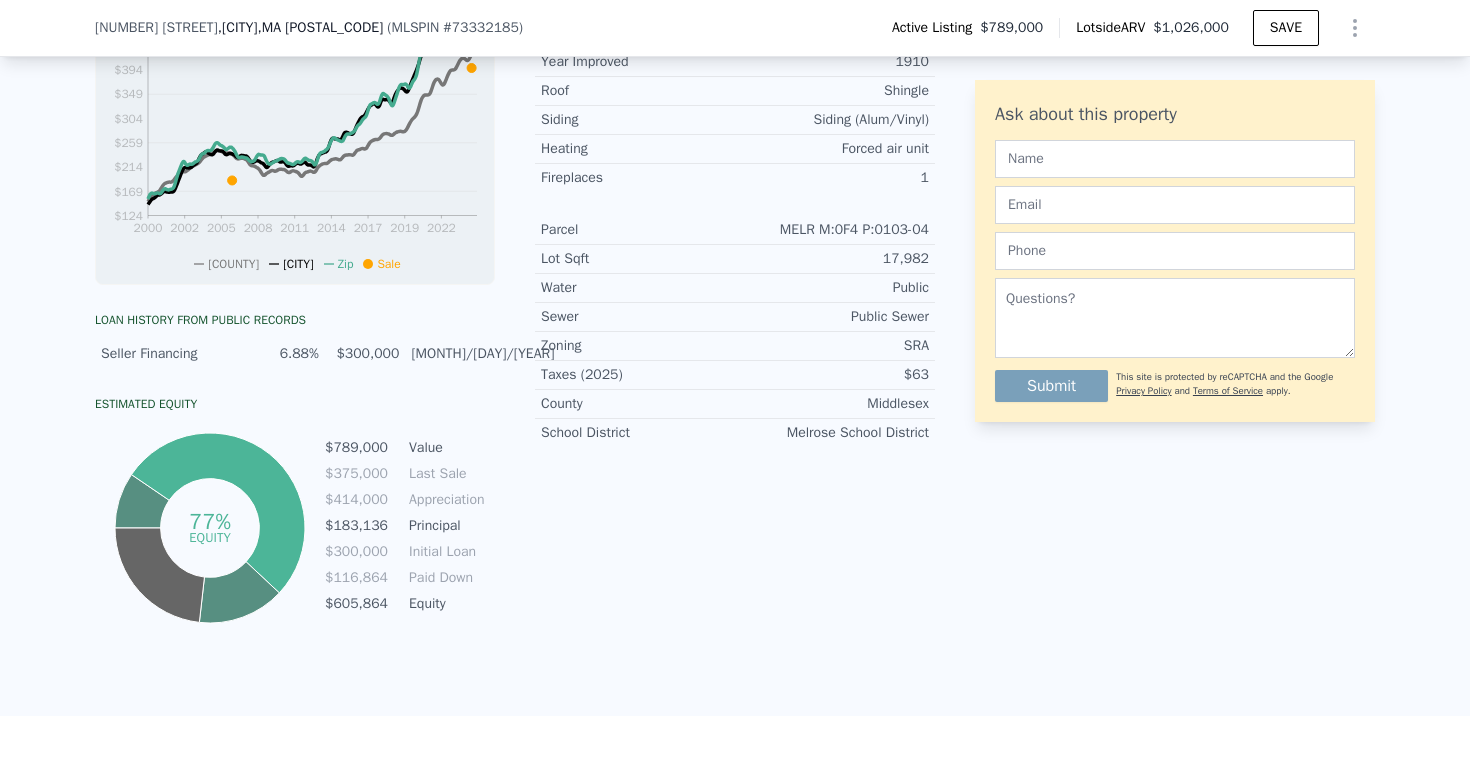 scroll, scrollTop: 874, scrollLeft: 0, axis: vertical 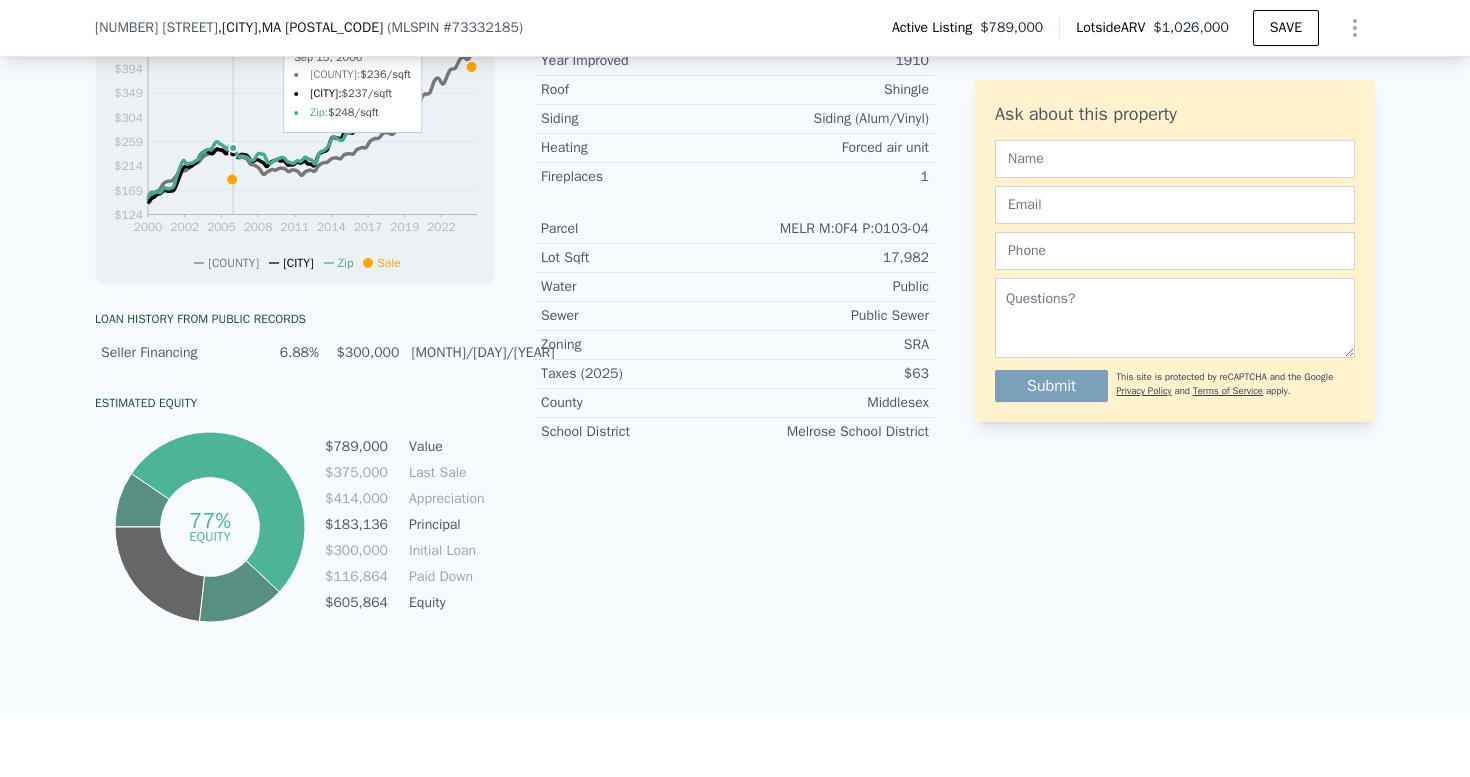 click 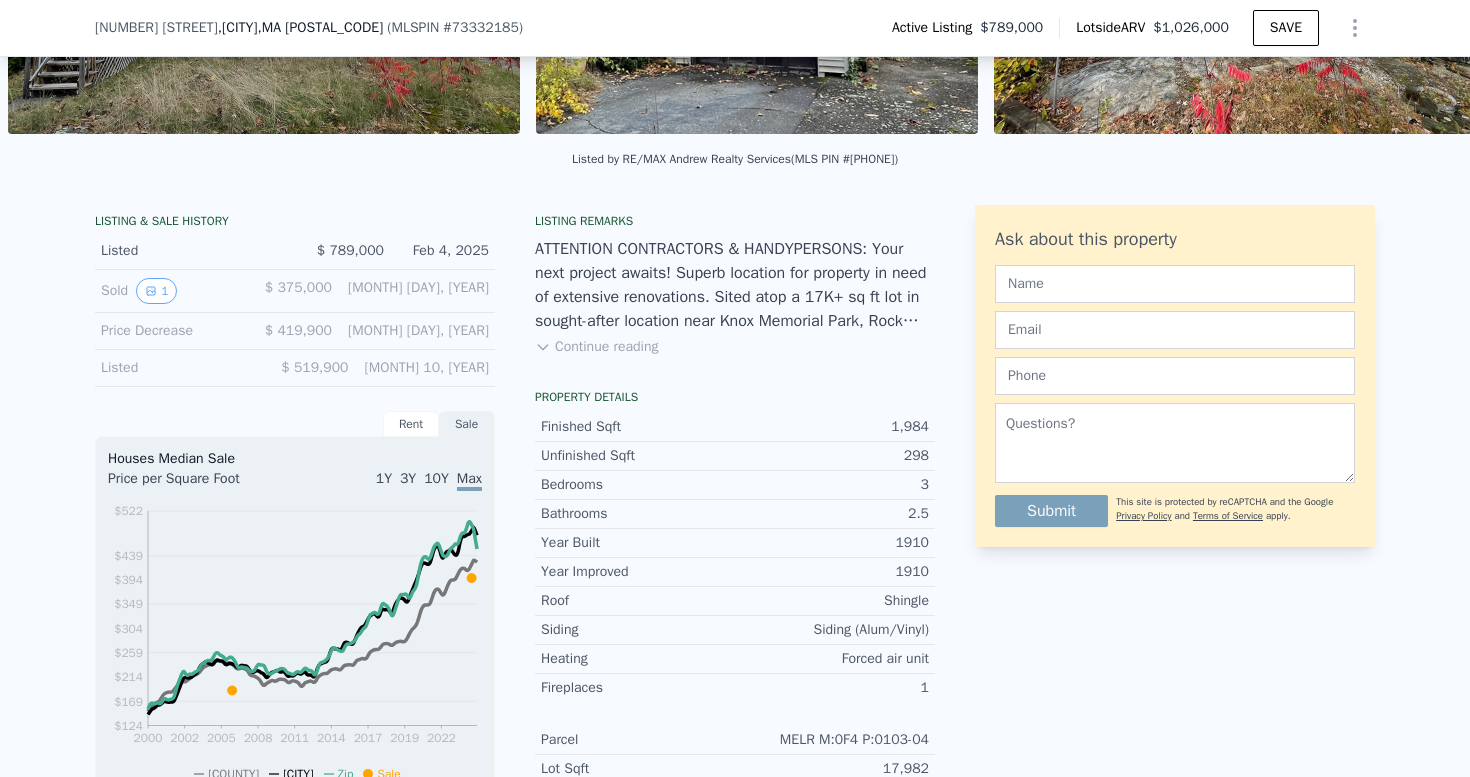 scroll, scrollTop: 364, scrollLeft: 0, axis: vertical 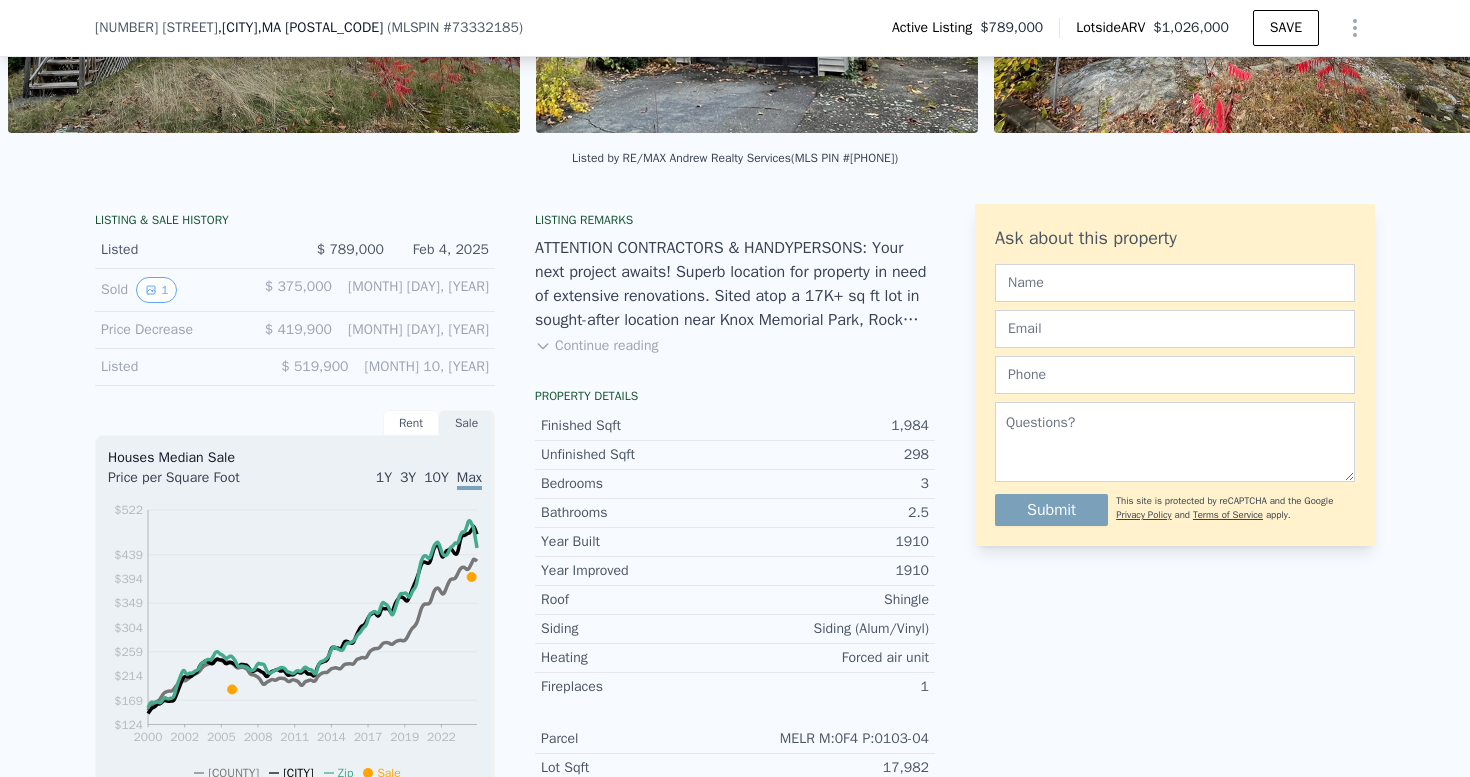 click on "Rent" at bounding box center (411, 423) 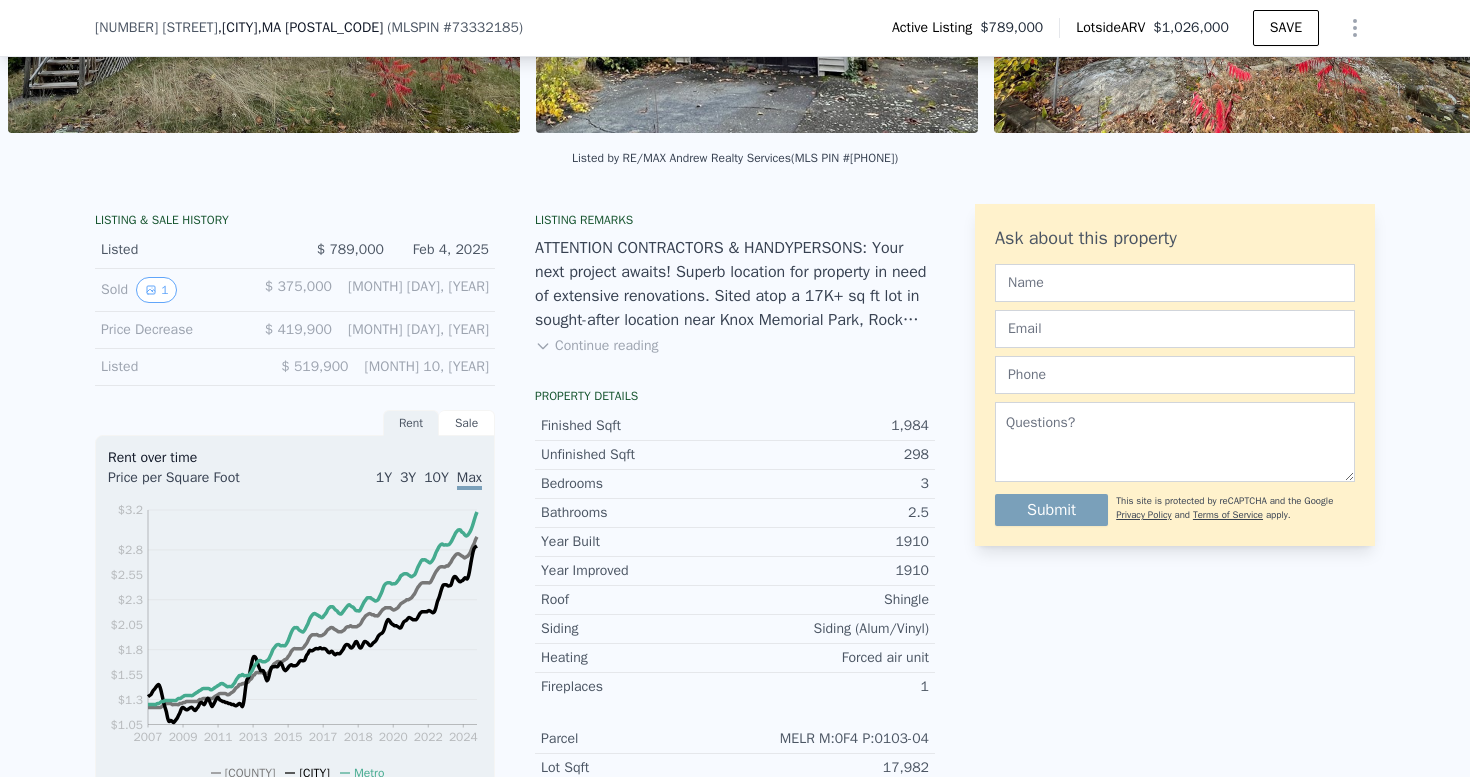 click on "Sale" at bounding box center [467, 423] 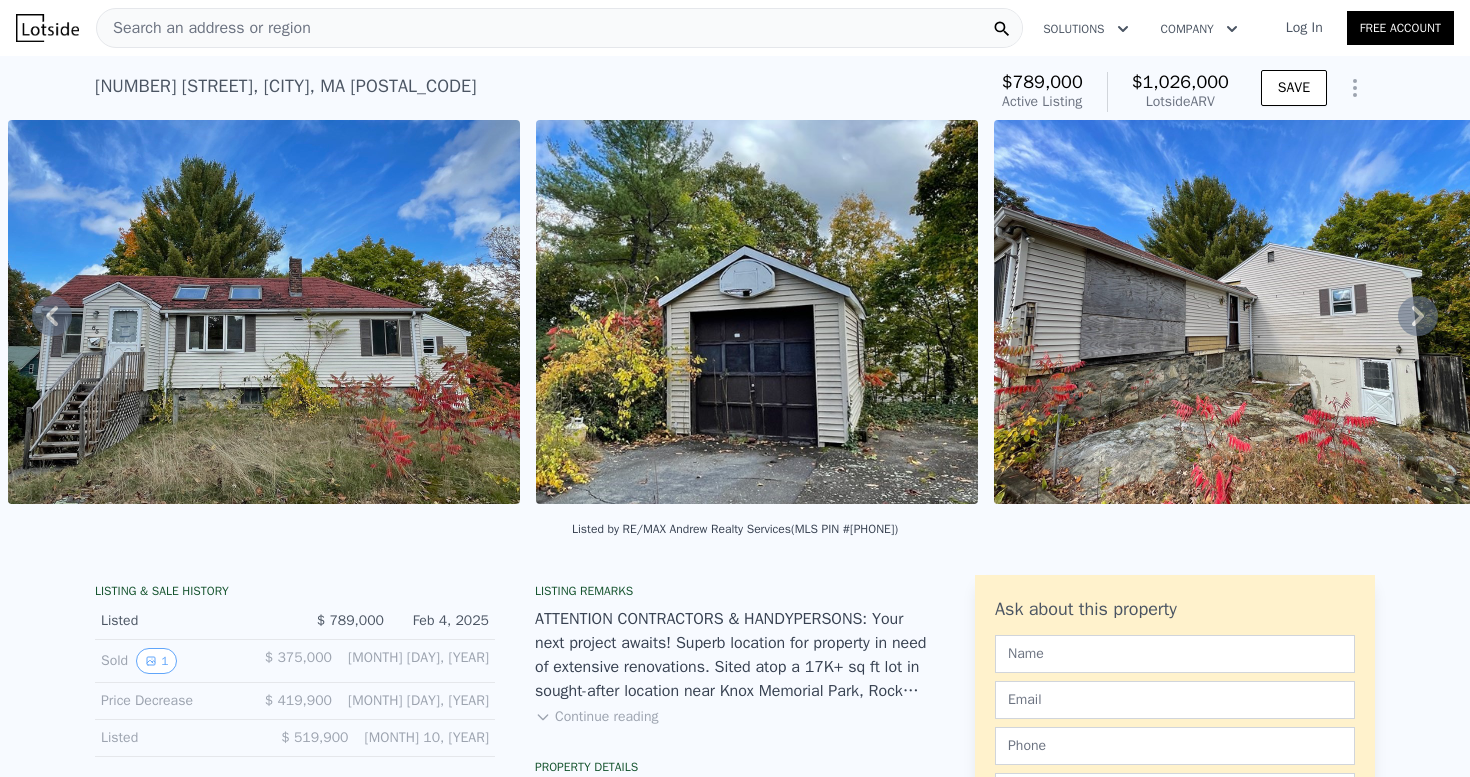 scroll, scrollTop: -3, scrollLeft: 0, axis: vertical 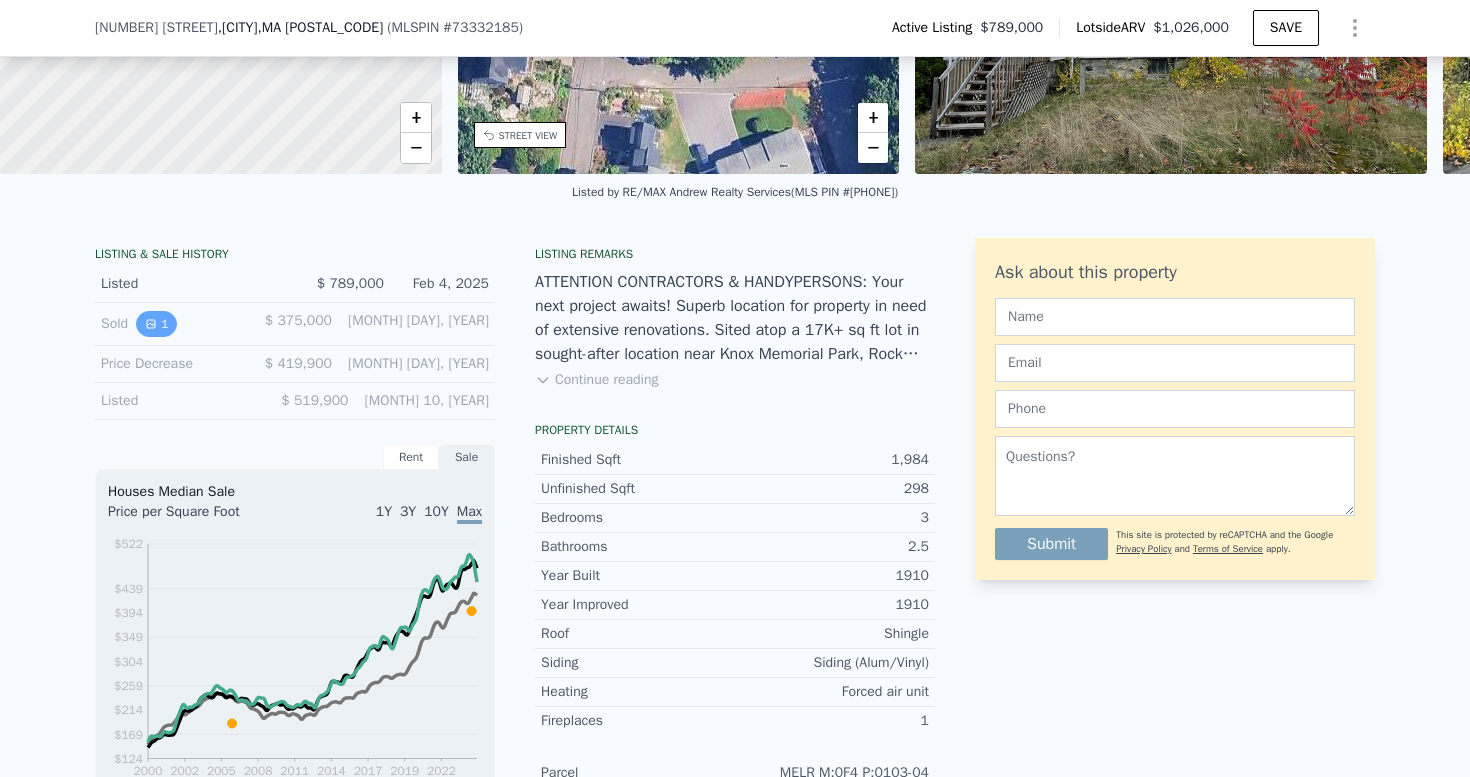 click 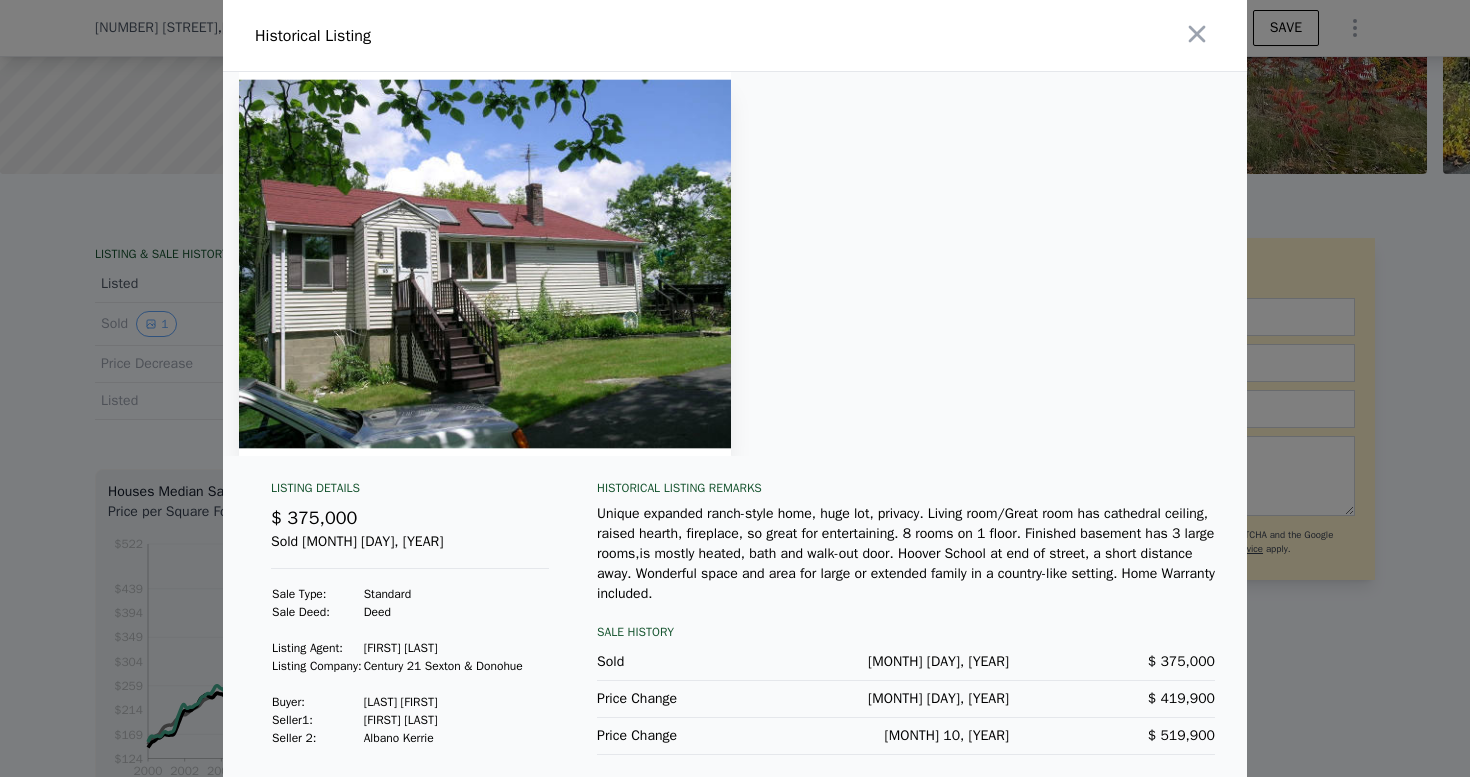click at bounding box center [485, 264] 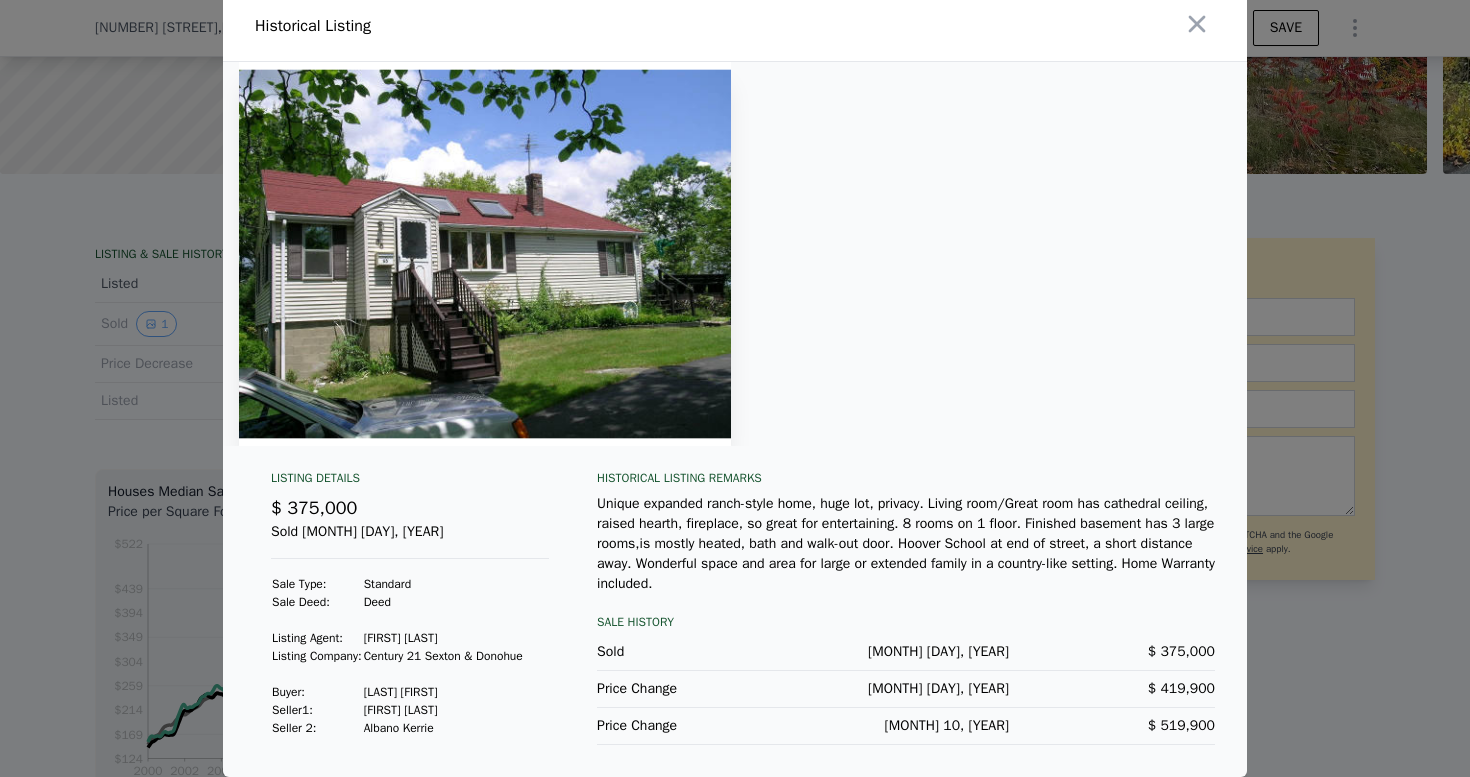 scroll, scrollTop: 17, scrollLeft: 0, axis: vertical 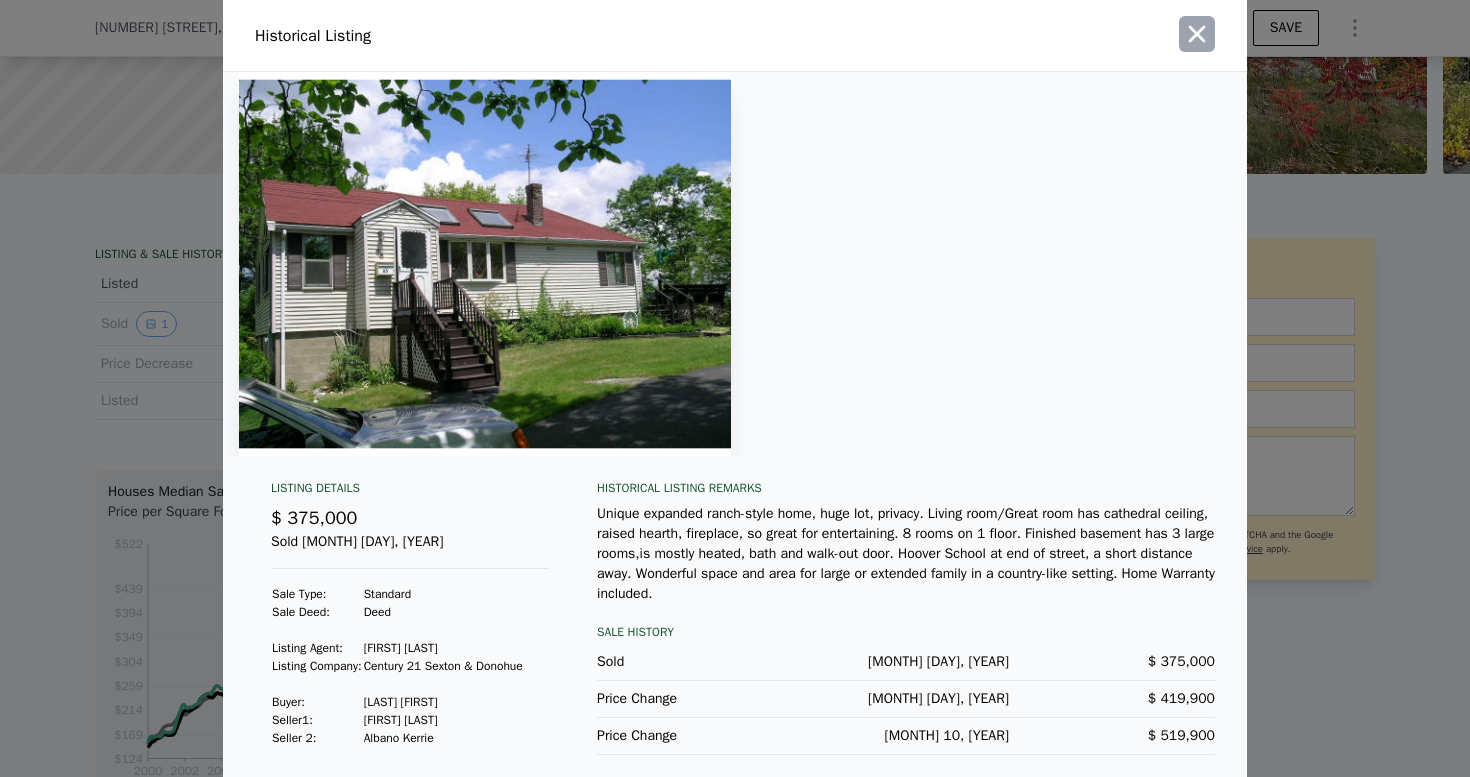 click 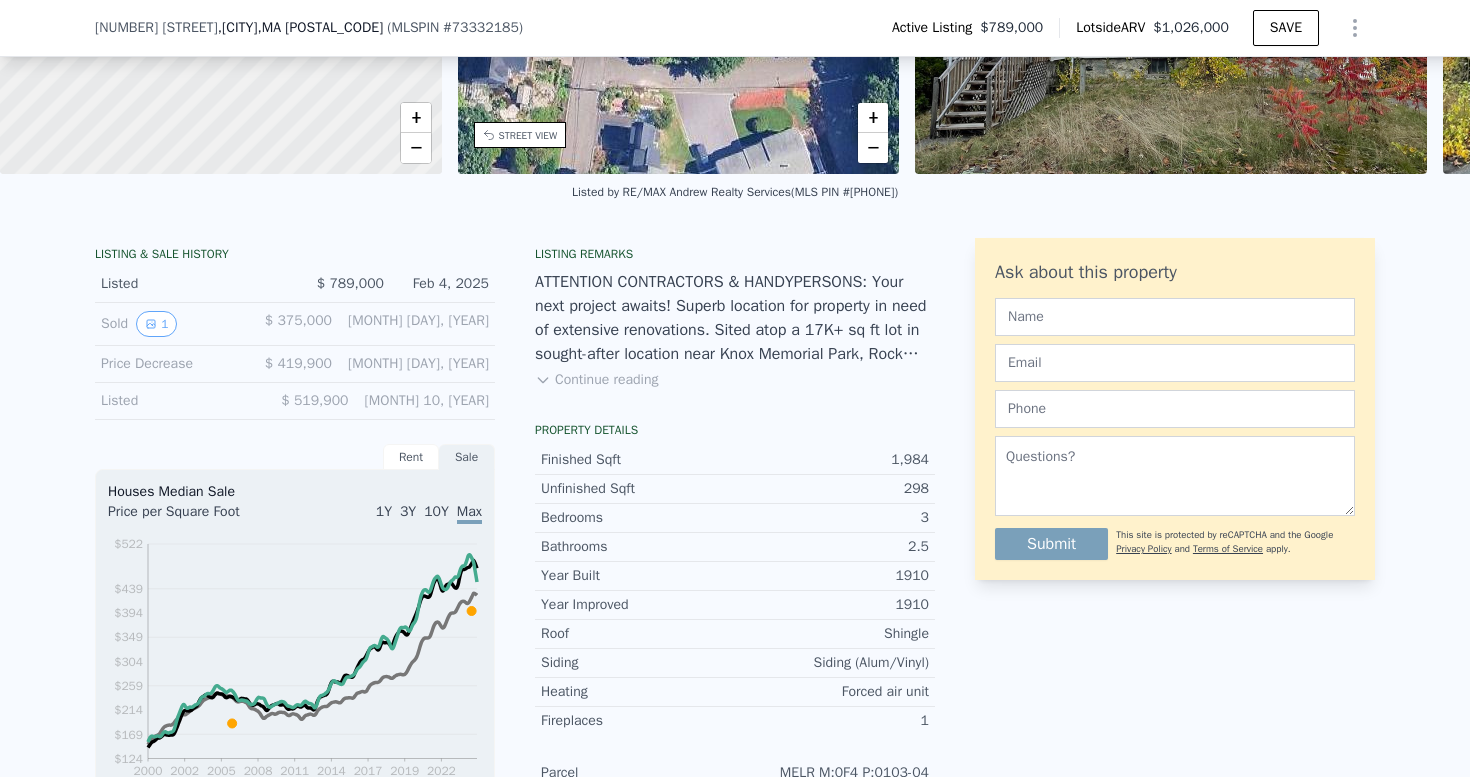 click on "Listed" at bounding box center [190, 284] 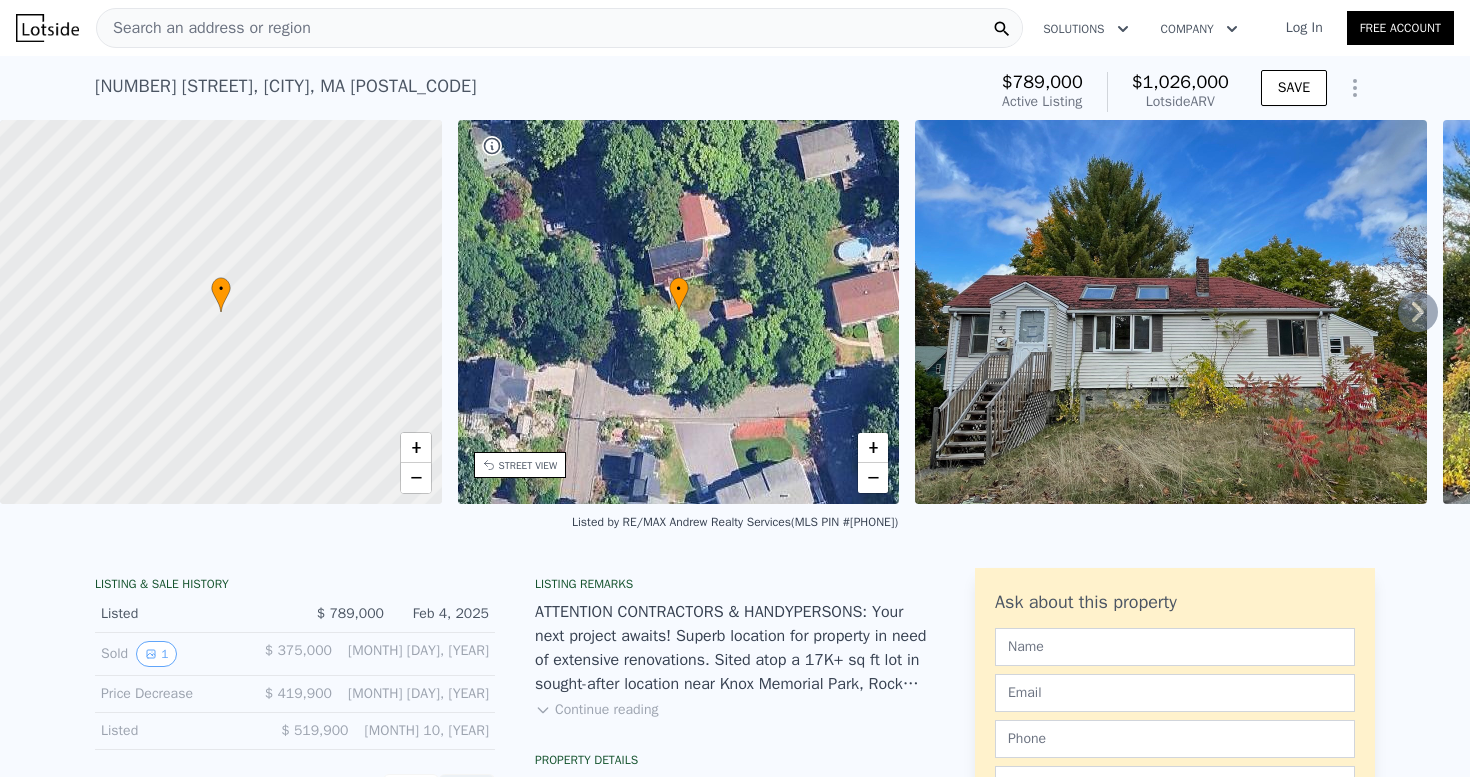 scroll, scrollTop: 0, scrollLeft: 0, axis: both 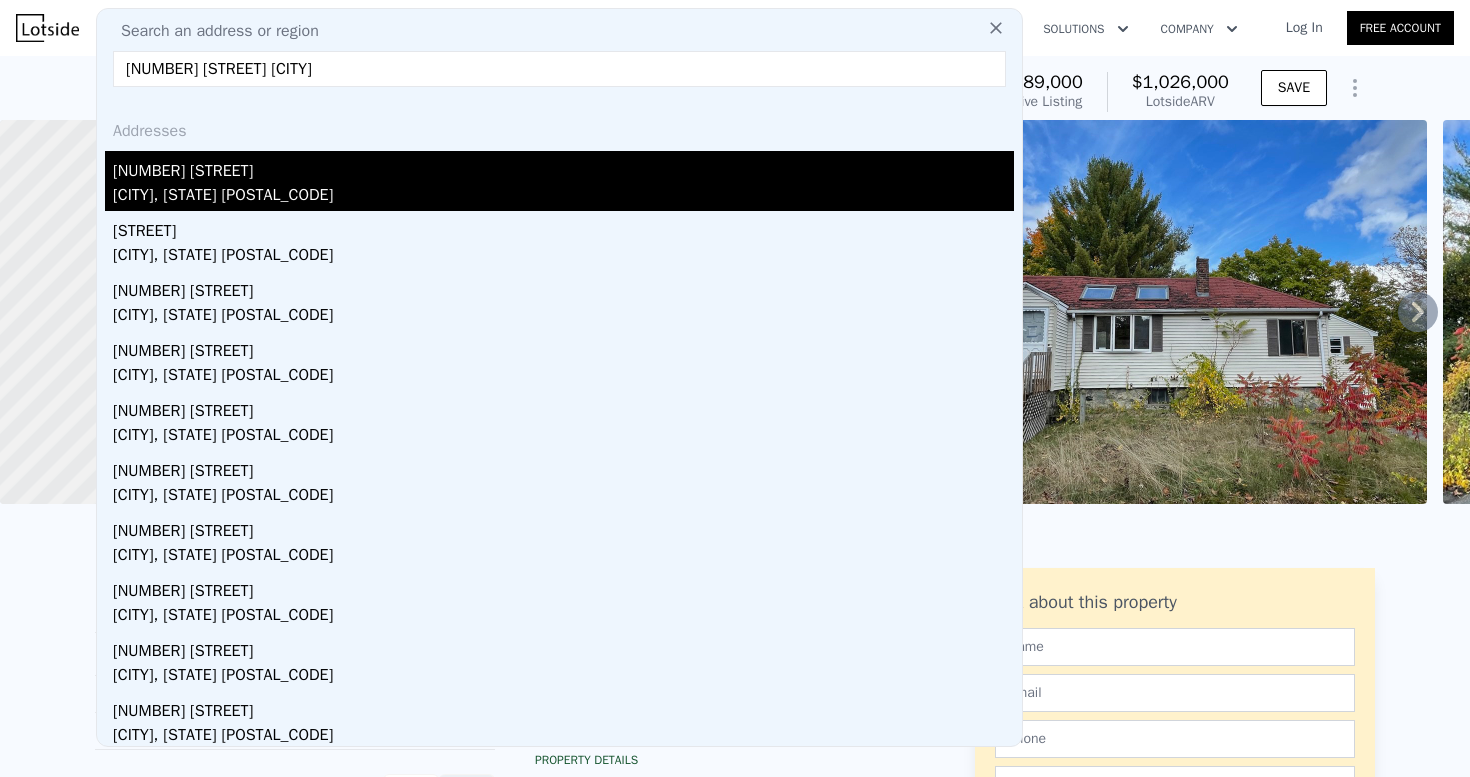 type on "[NUMBER] [STREET] [CITY]" 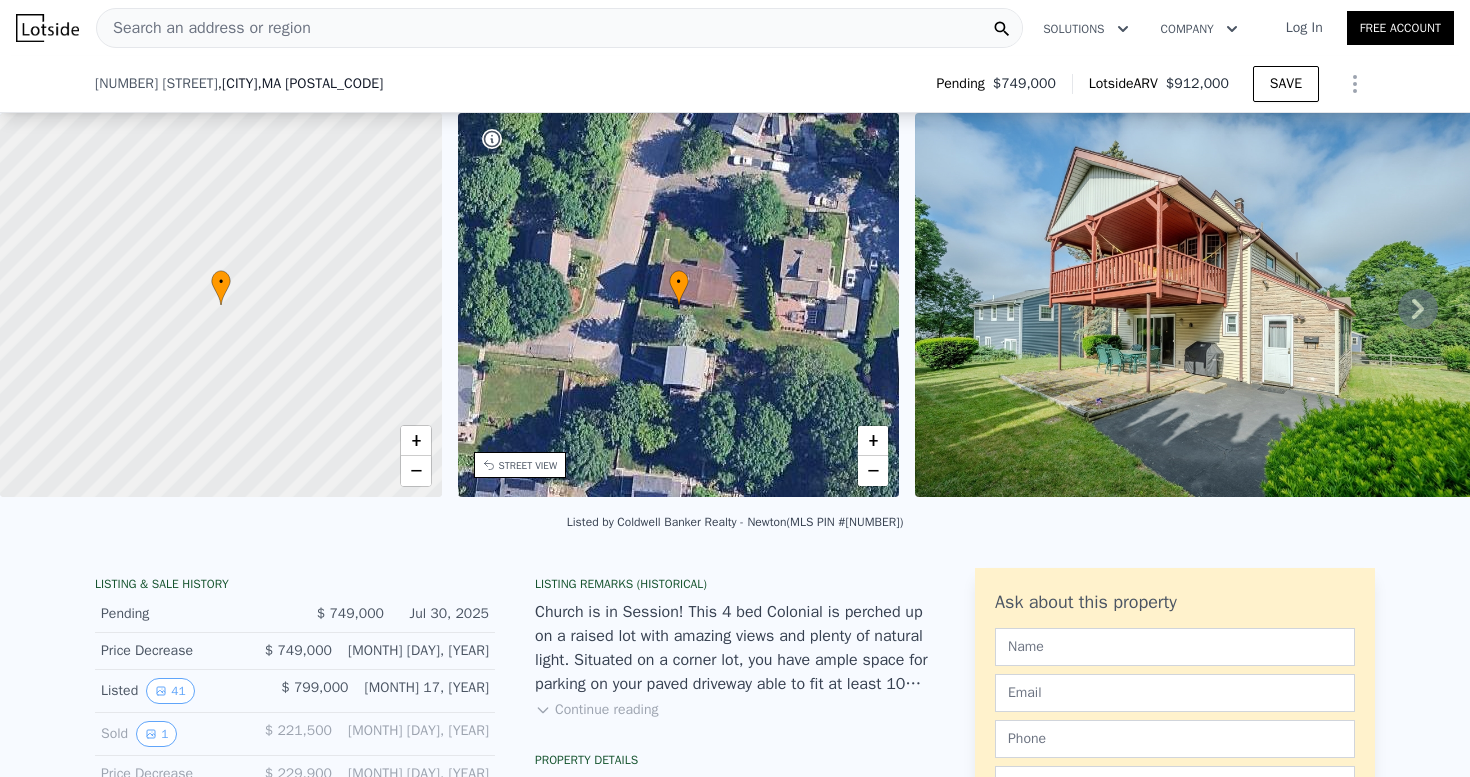 scroll, scrollTop: 284, scrollLeft: 0, axis: vertical 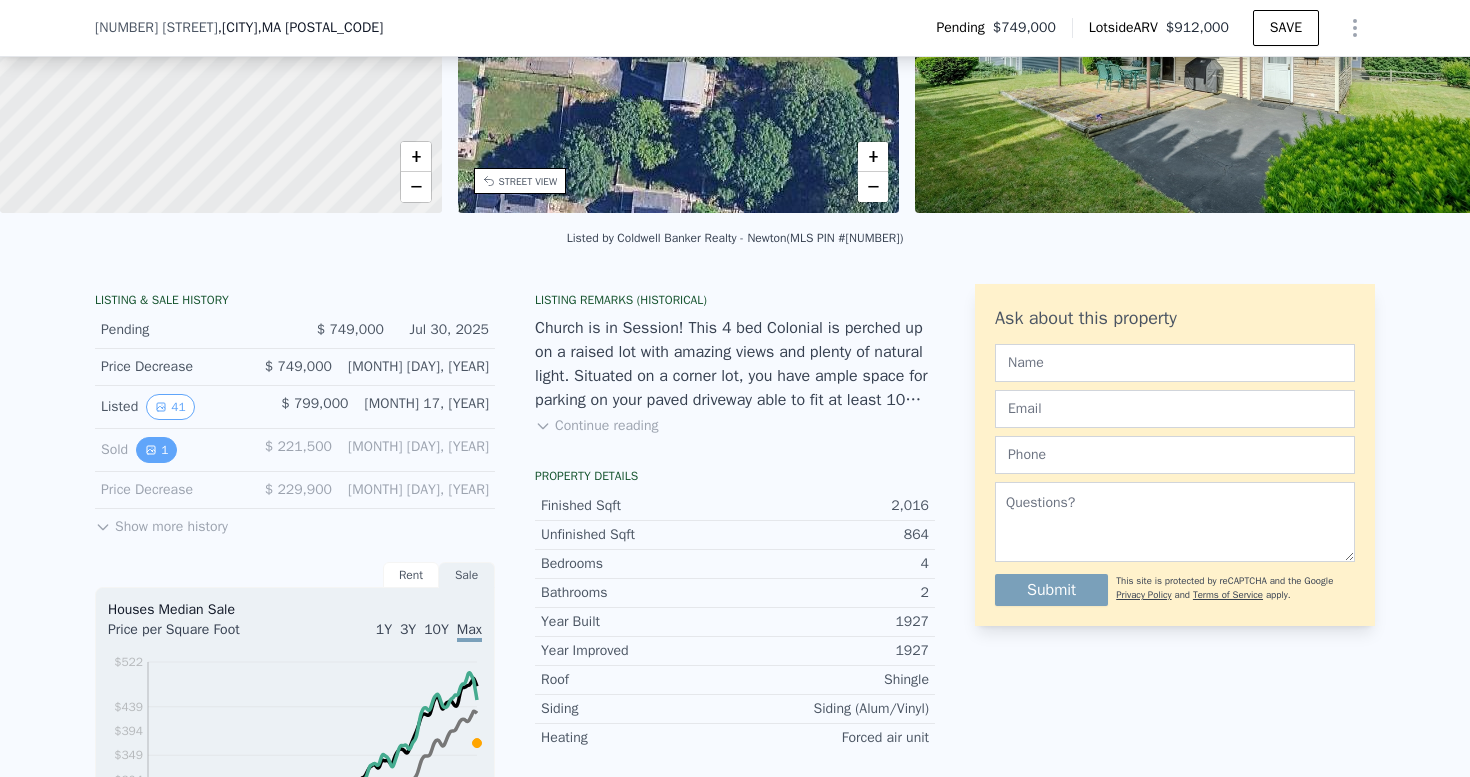 click 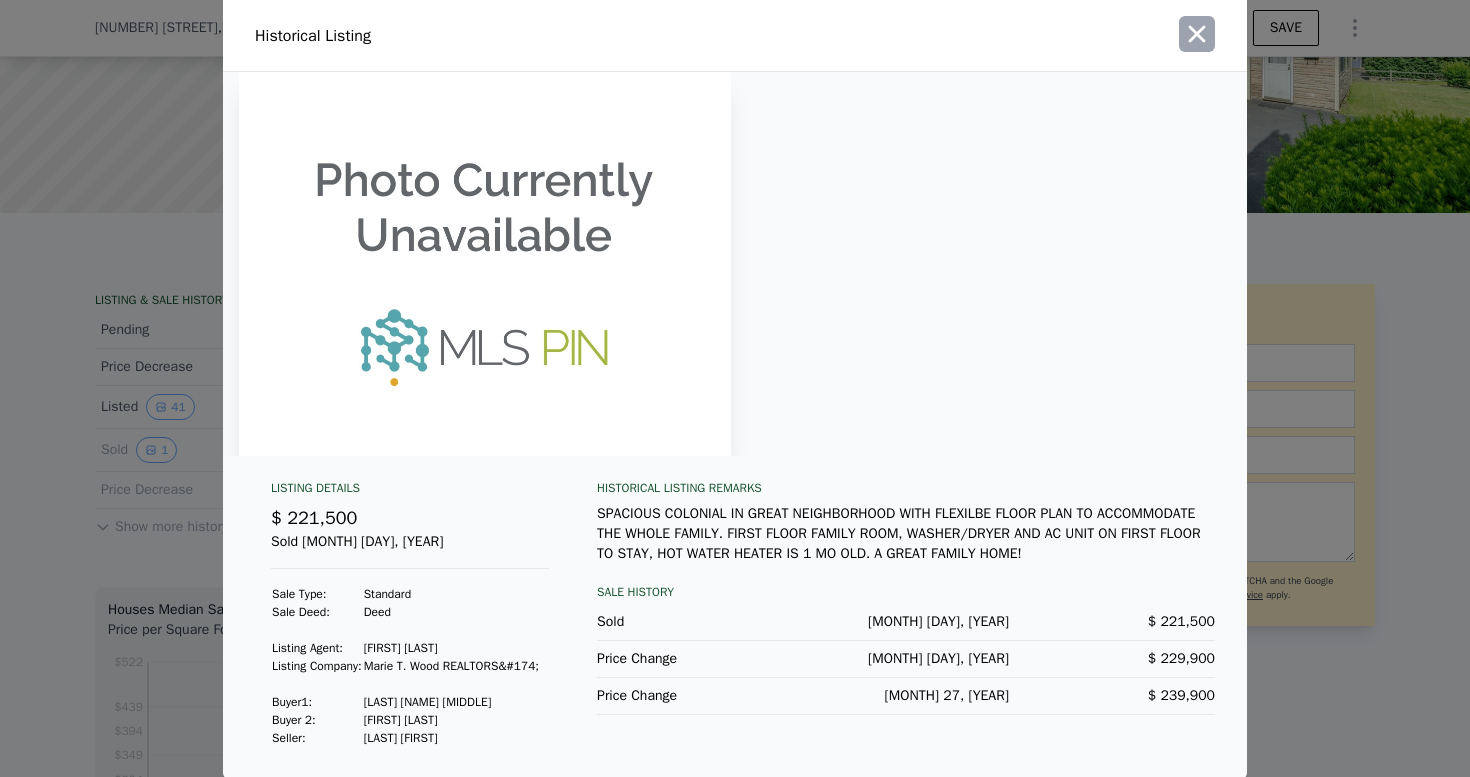 click 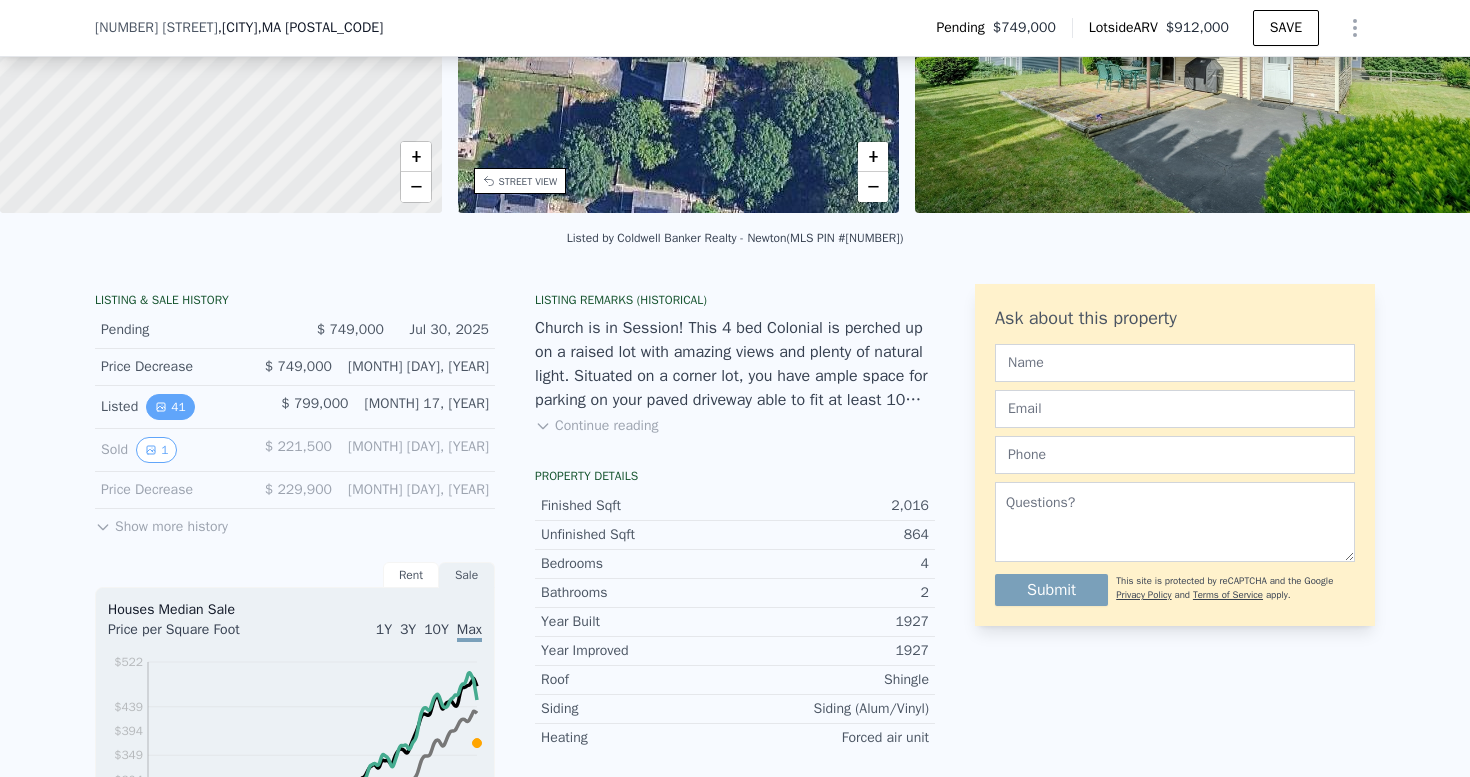 click on "41" at bounding box center [170, 407] 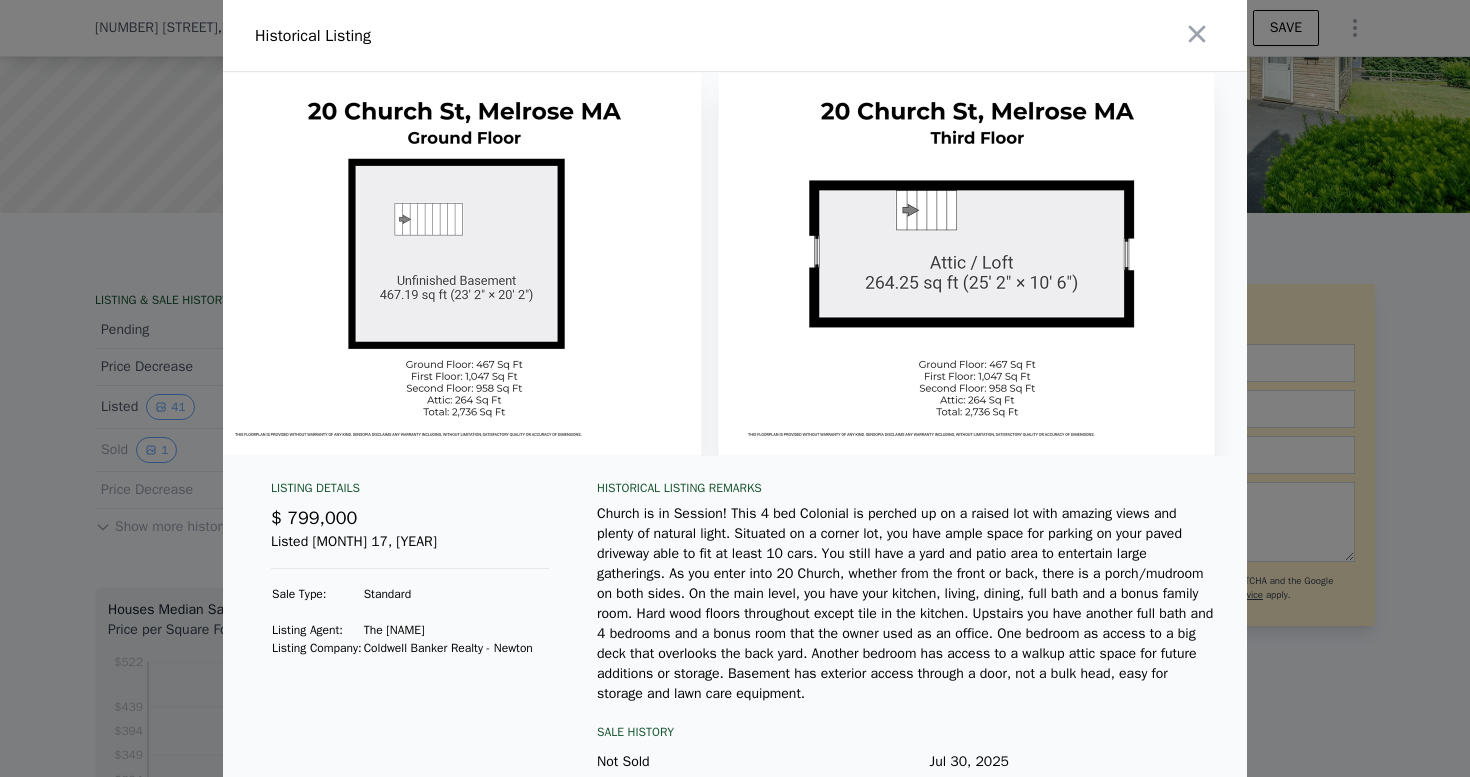 scroll, scrollTop: 0, scrollLeft: 22635, axis: horizontal 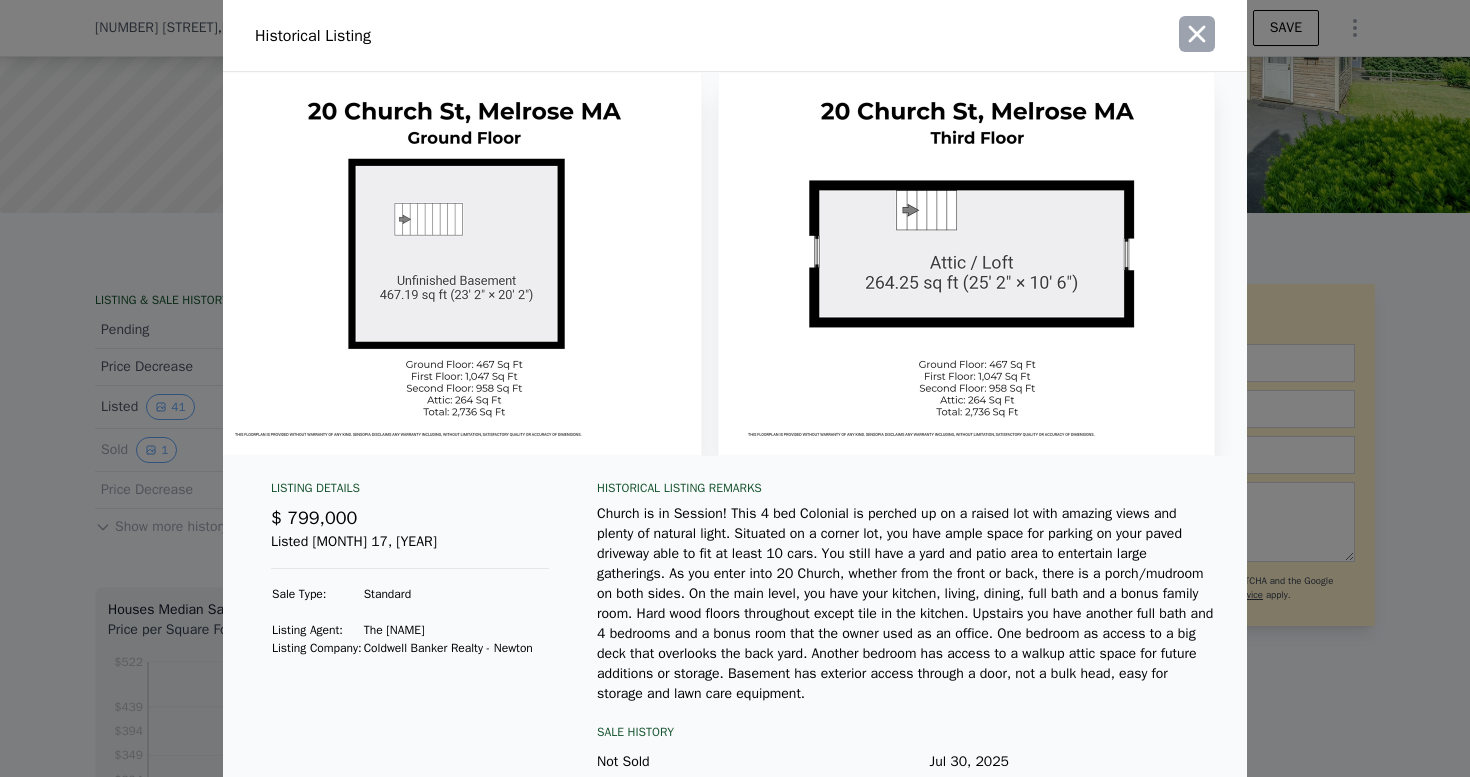 click 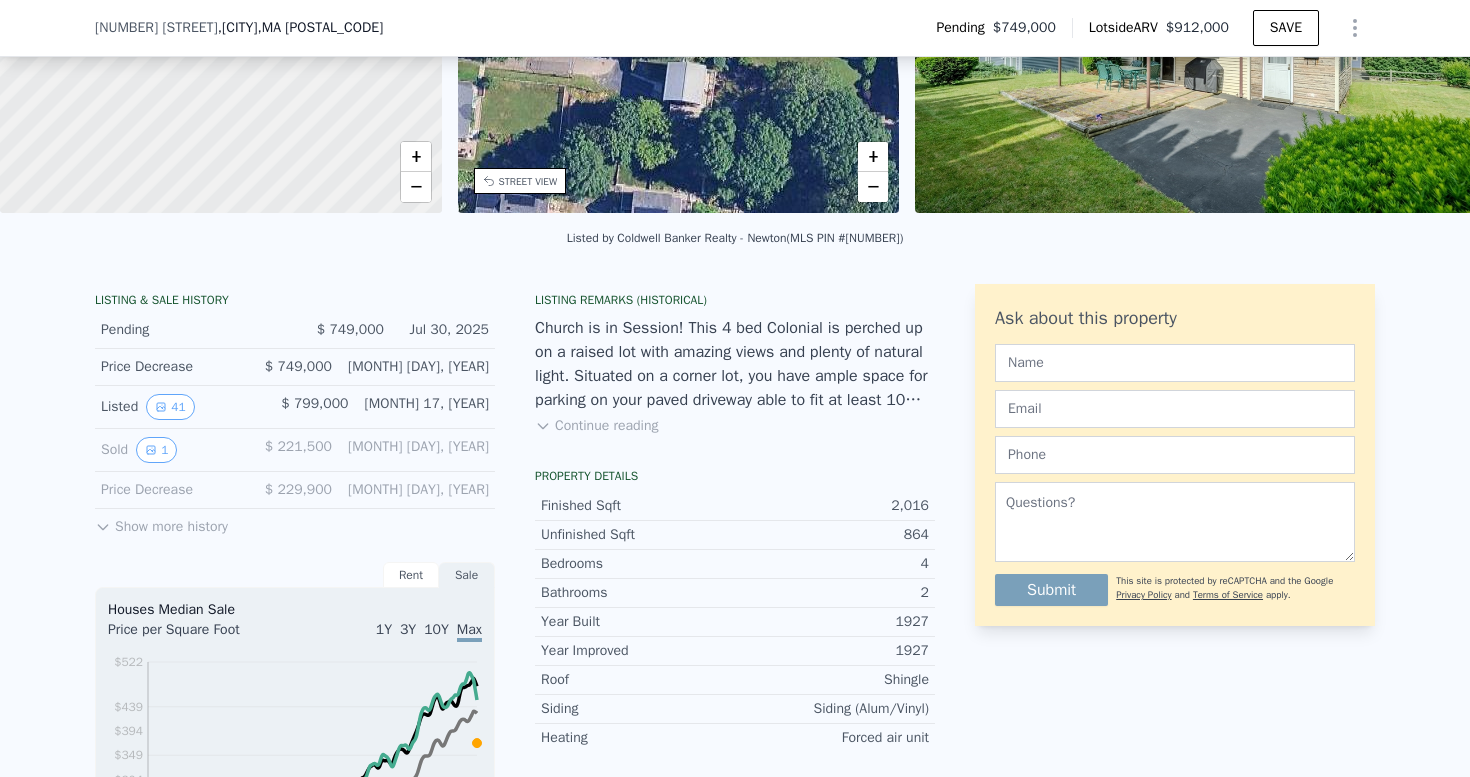 scroll, scrollTop: 472, scrollLeft: 0, axis: vertical 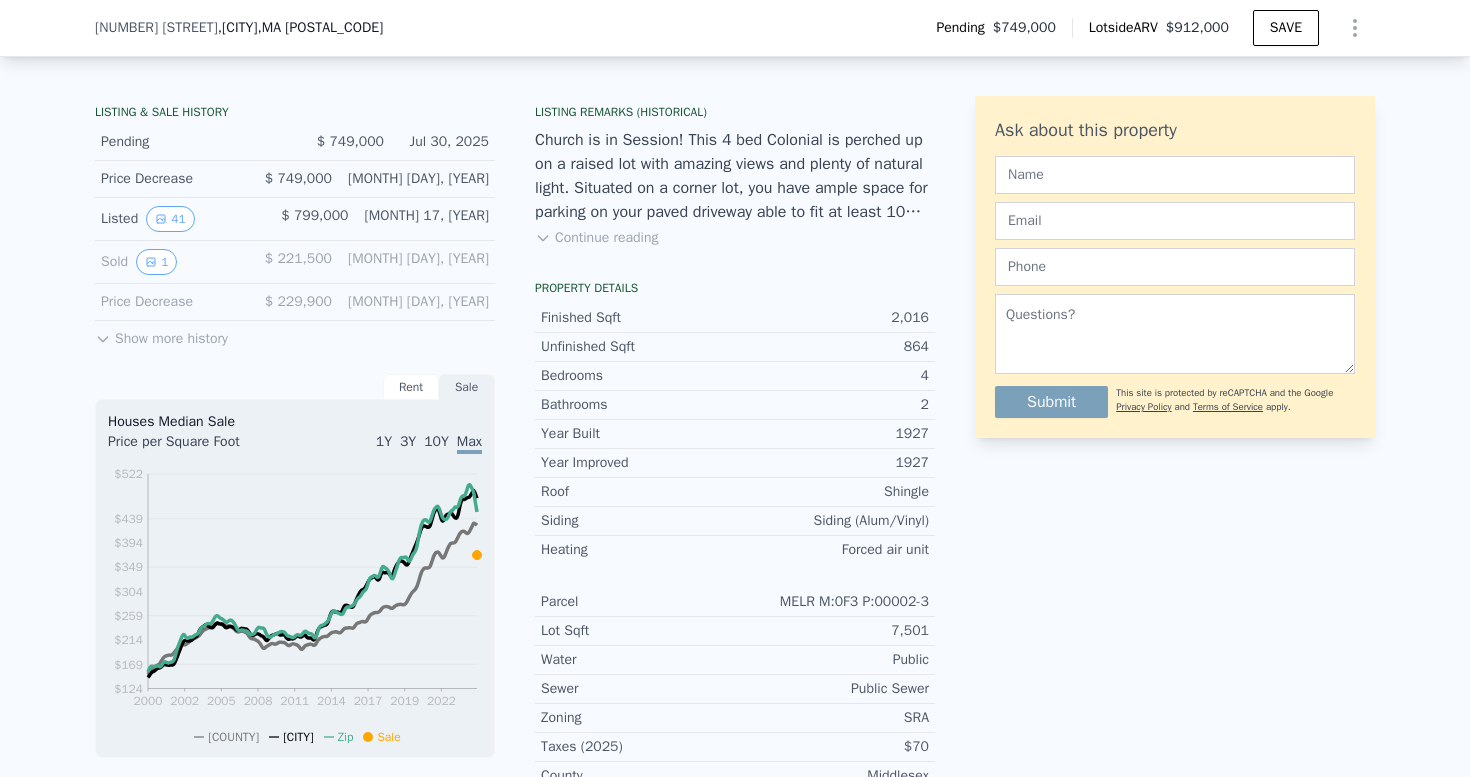 click on "Continue reading" at bounding box center [596, 238] 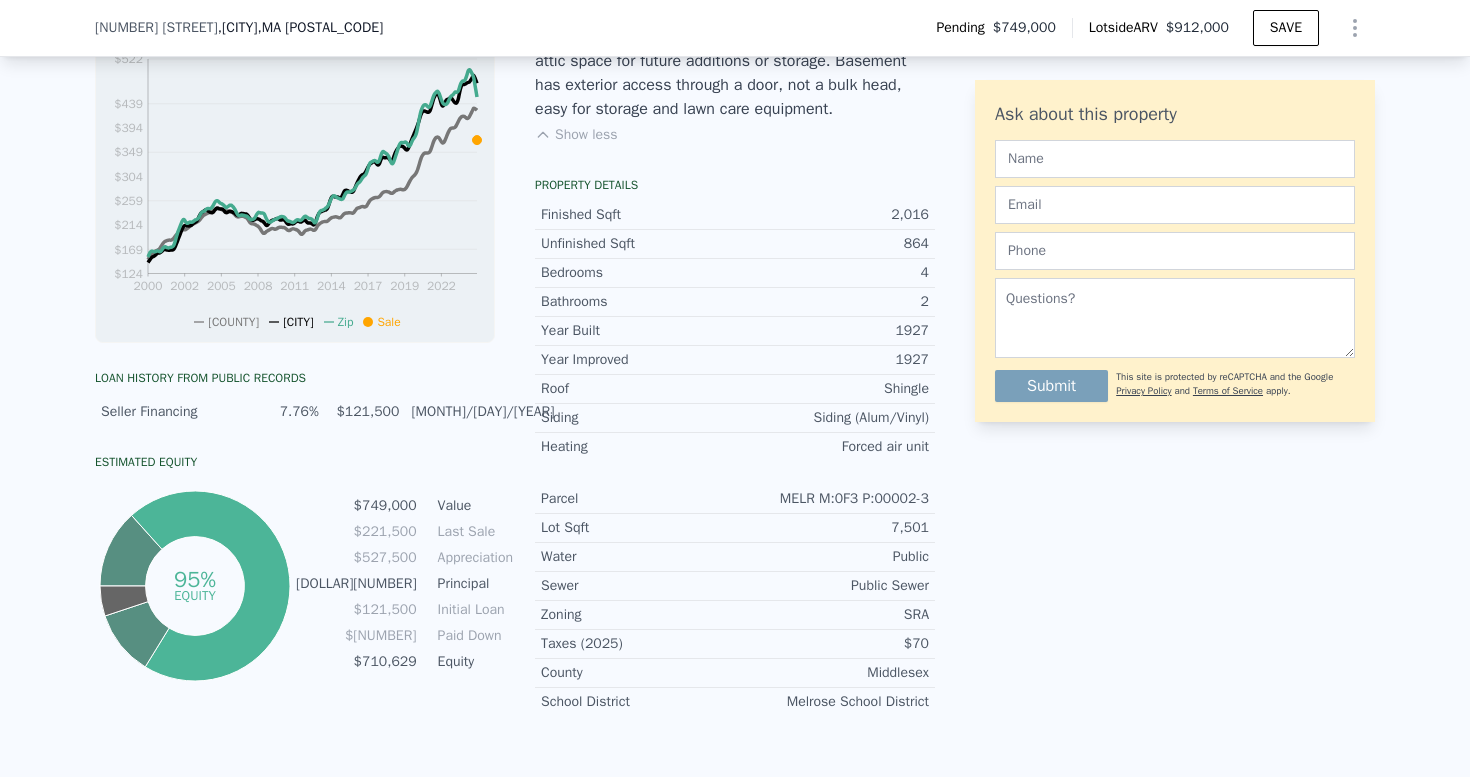 scroll, scrollTop: 901, scrollLeft: 0, axis: vertical 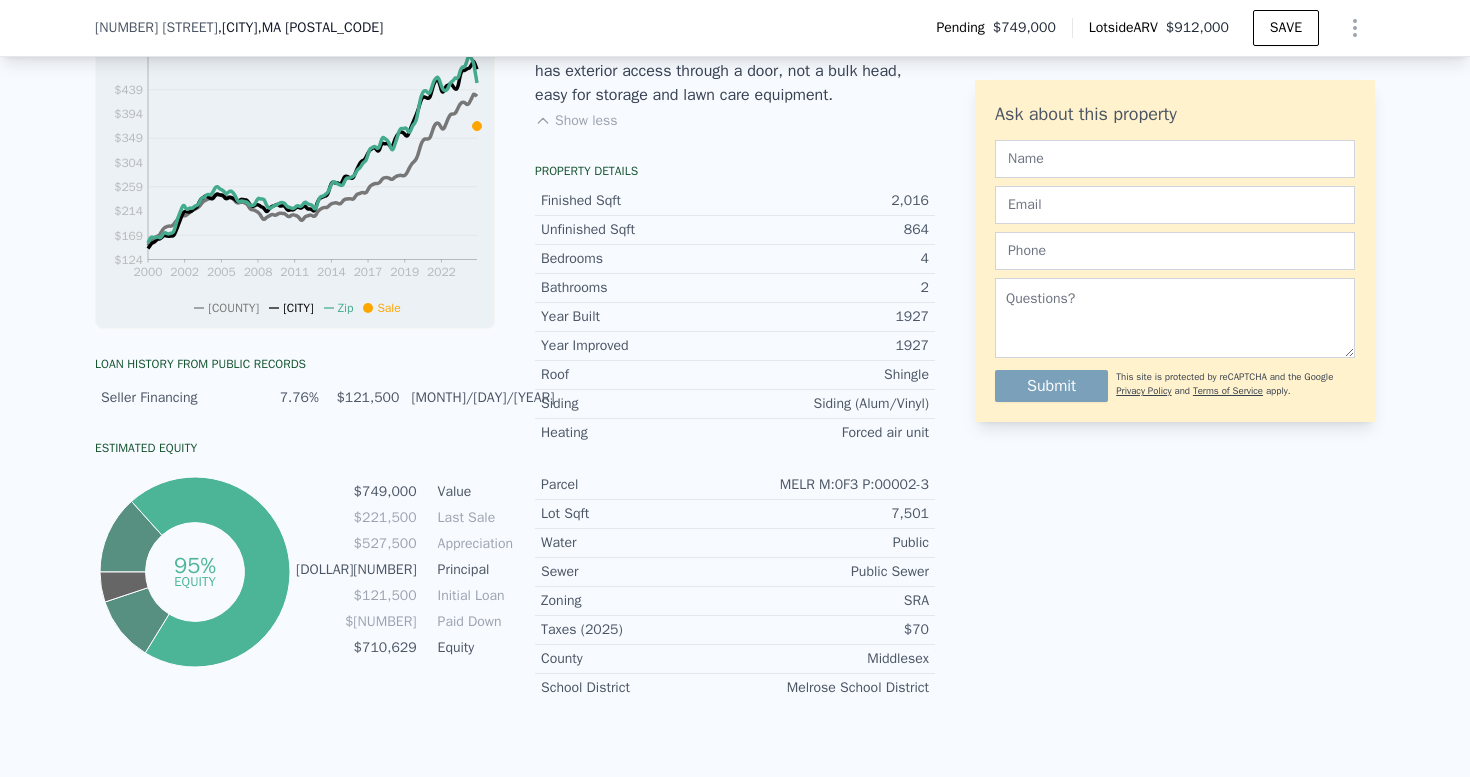 click on "7.76%" at bounding box center (284, 398) 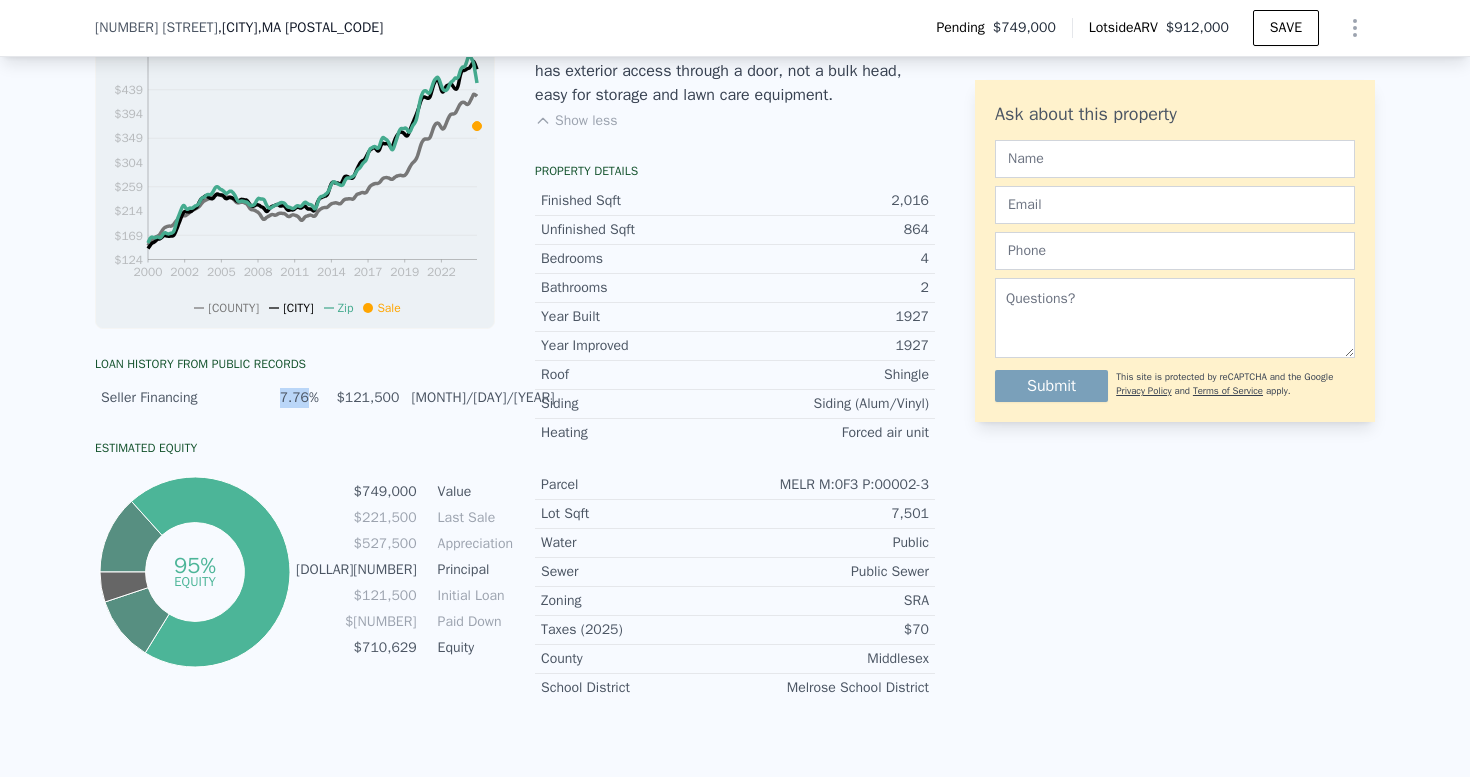 click on "7.76%" at bounding box center (284, 398) 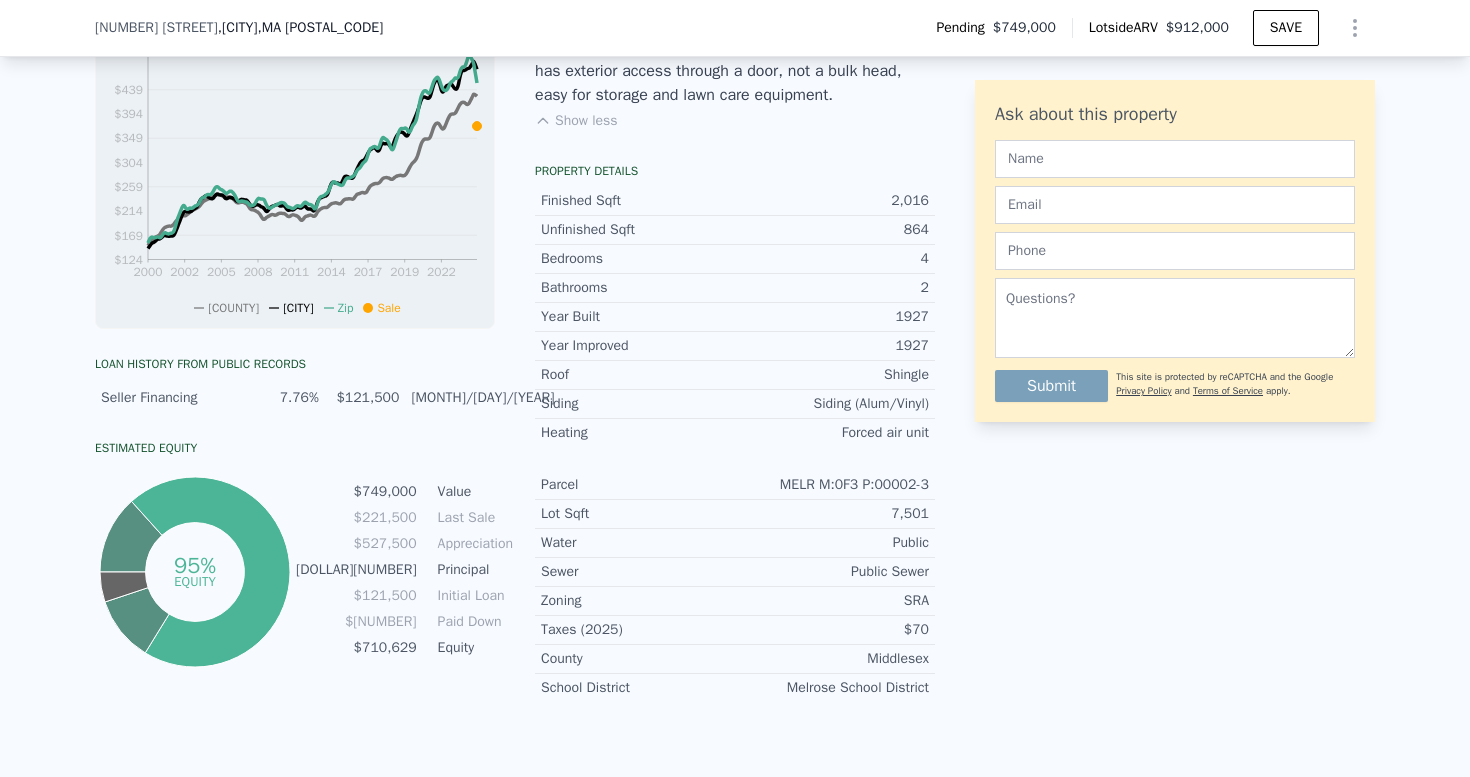 click on "$121,500" at bounding box center (365, 398) 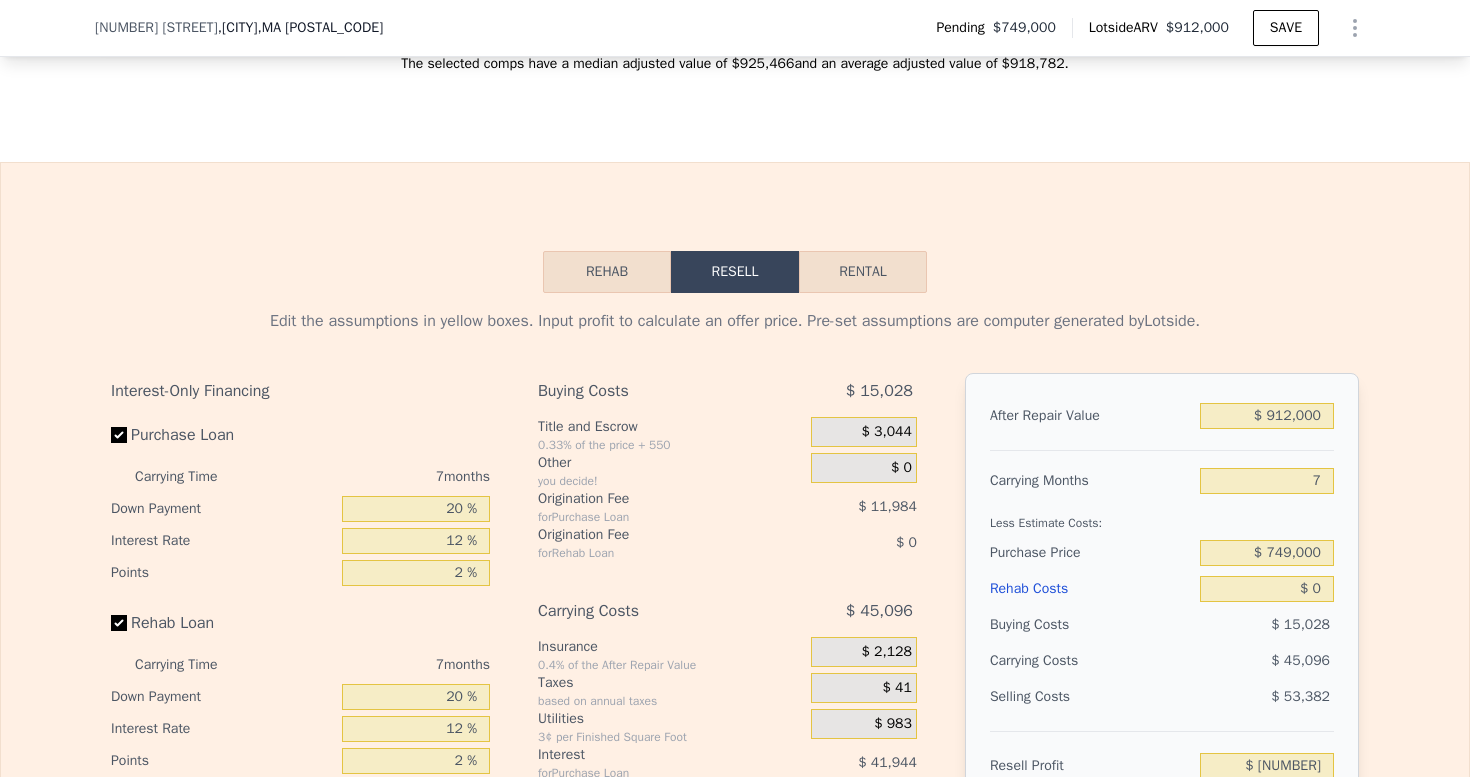 scroll, scrollTop: 2565, scrollLeft: 0, axis: vertical 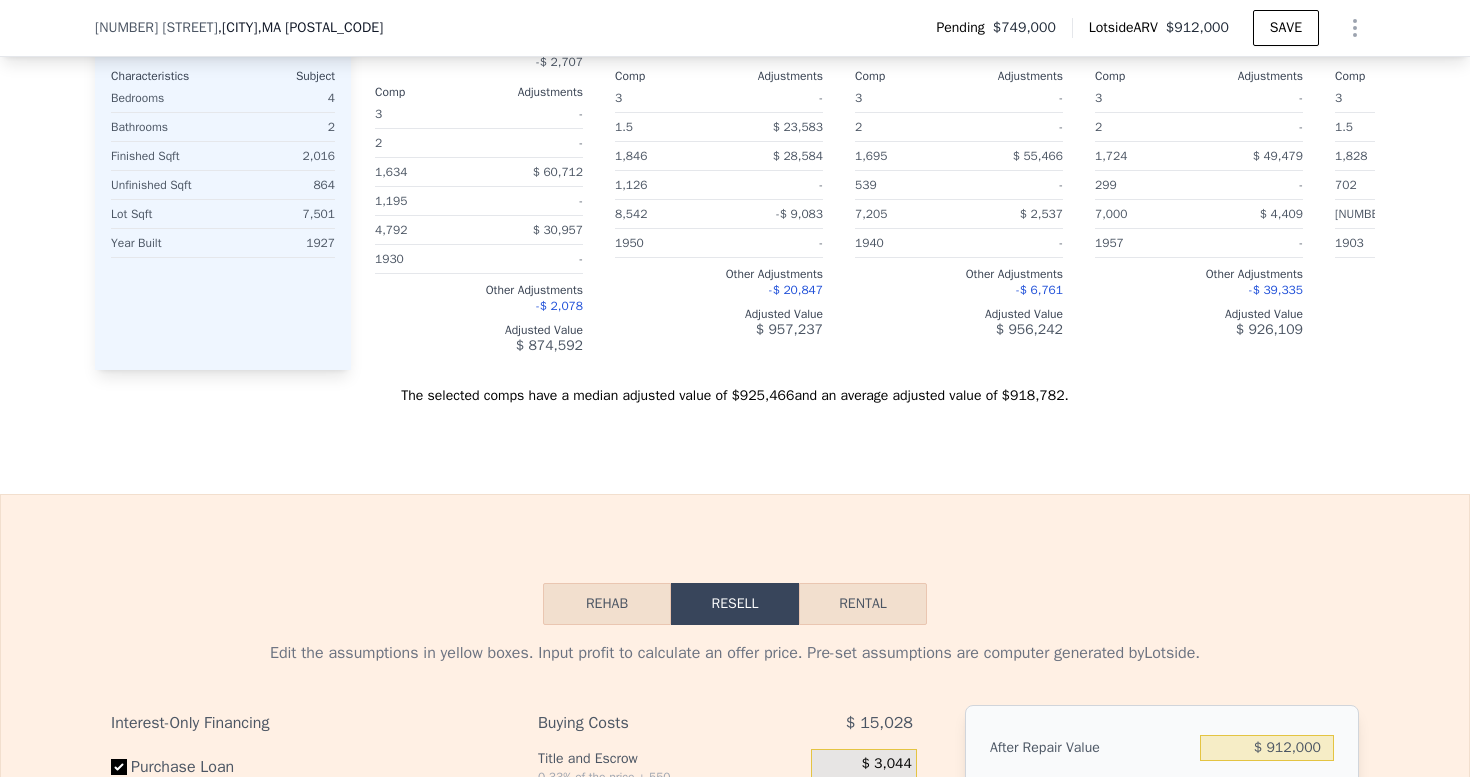 click on "The selected comps have a median adjusted value of   $925,466  and an average adjusted value of   $918,782 ." at bounding box center (735, 388) 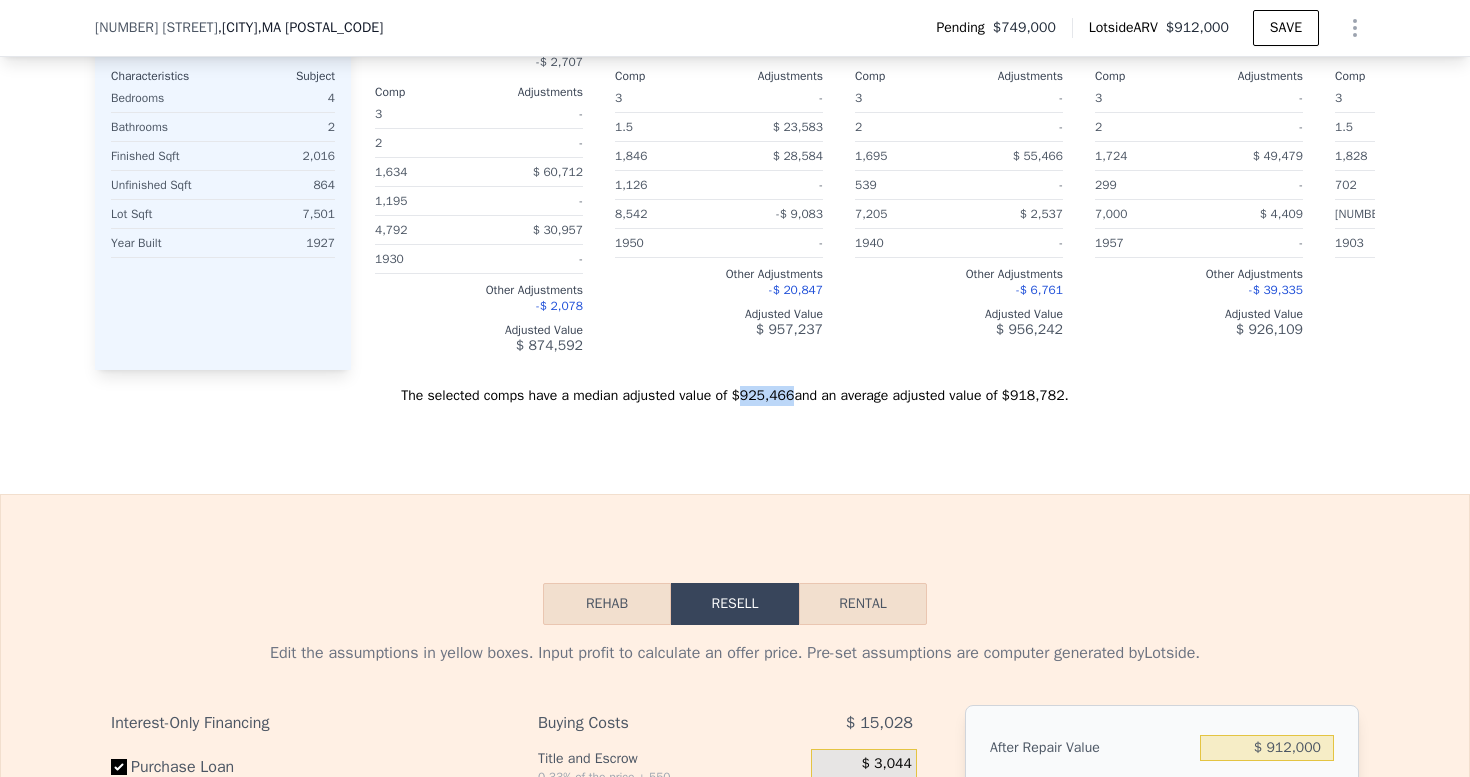 click on "The selected comps have a median adjusted value of   $925,466  and an average adjusted value of   $918,782 ." at bounding box center [735, 388] 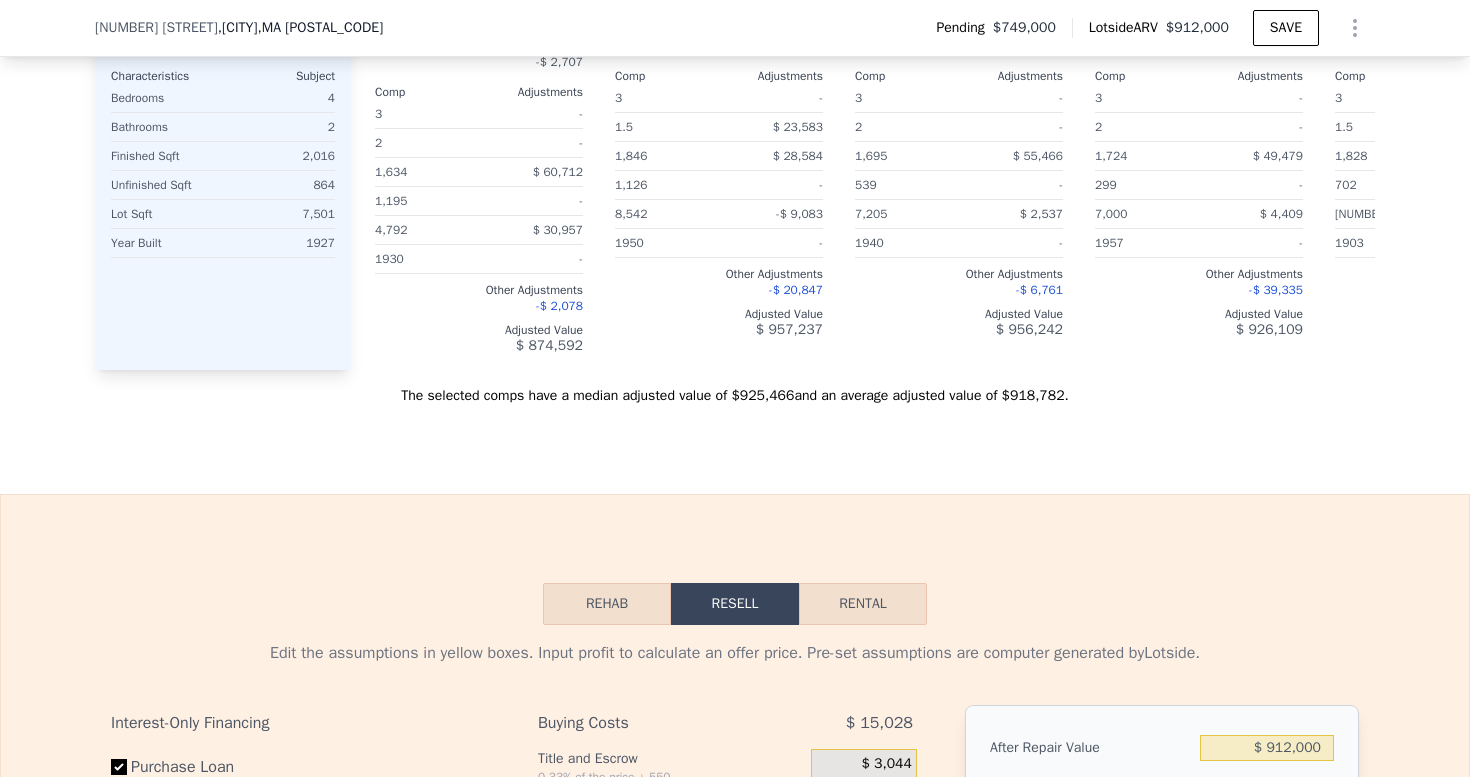 click on "The selected comps have a median adjusted value of   $925,466  and an average adjusted value of   $918,782 ." at bounding box center [735, 388] 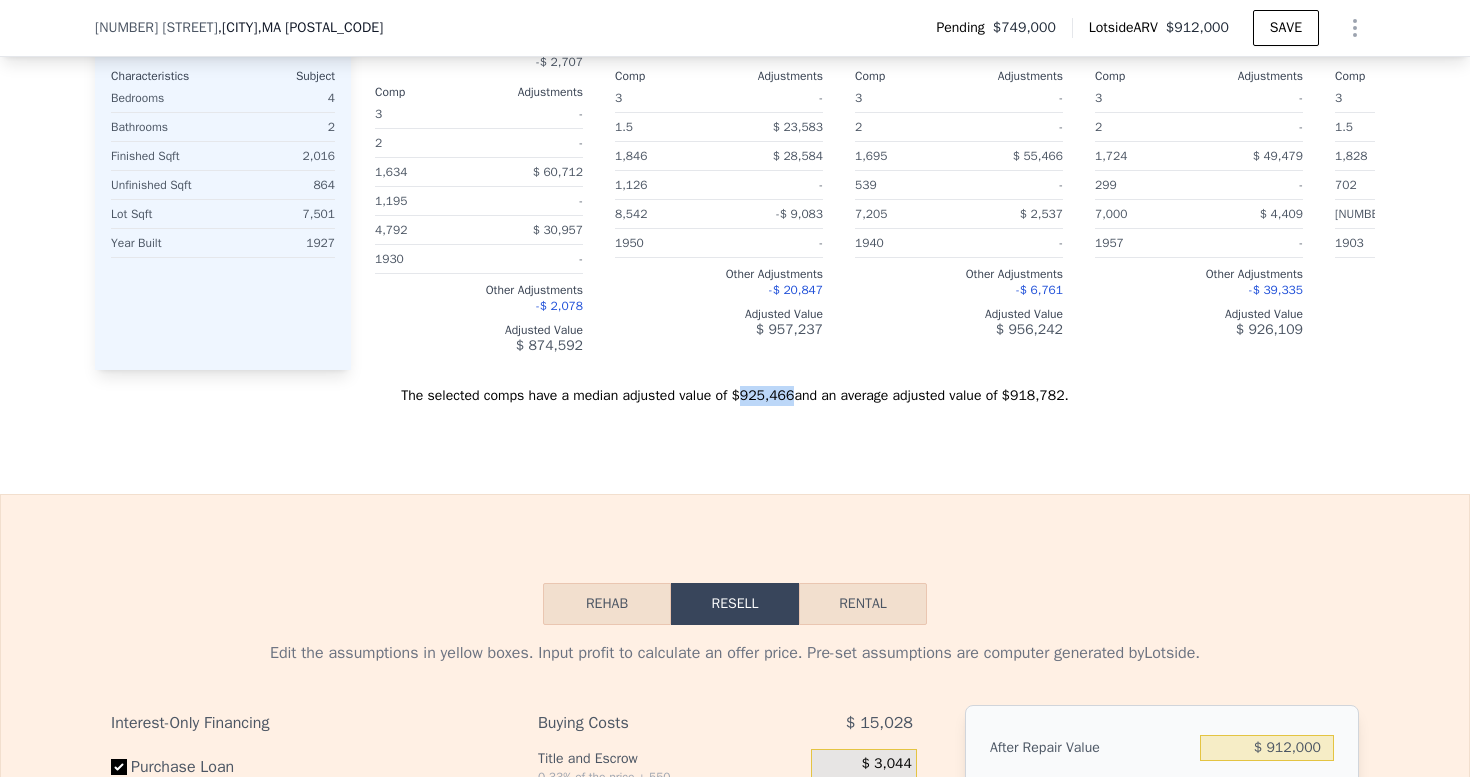 click on "The selected comps have a median adjusted value of   $925,466  and an average adjusted value of   $918,782 ." at bounding box center (735, 388) 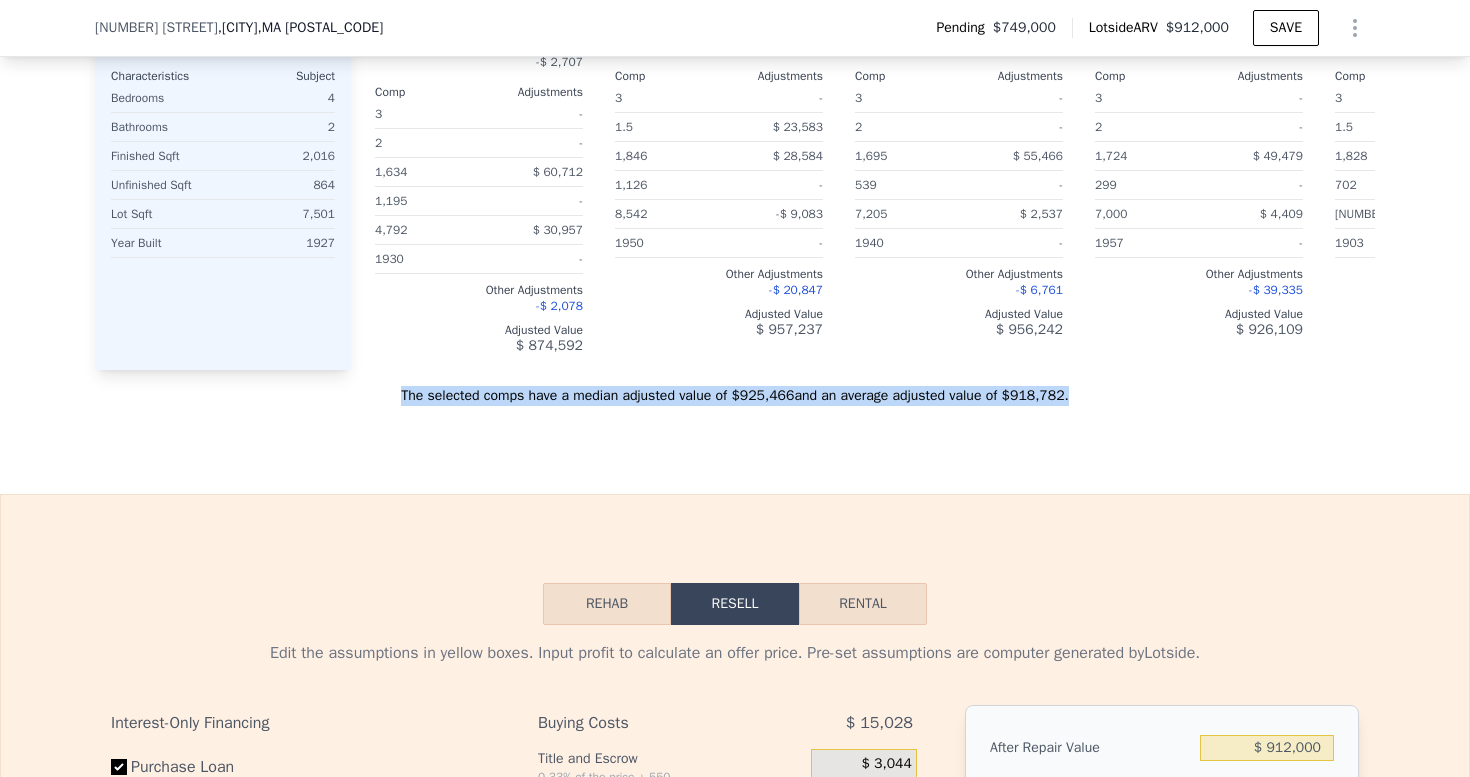 click on "The selected comps have a median adjusted value of   $925,466  and an average adjusted value of   $918,782 ." at bounding box center (735, 388) 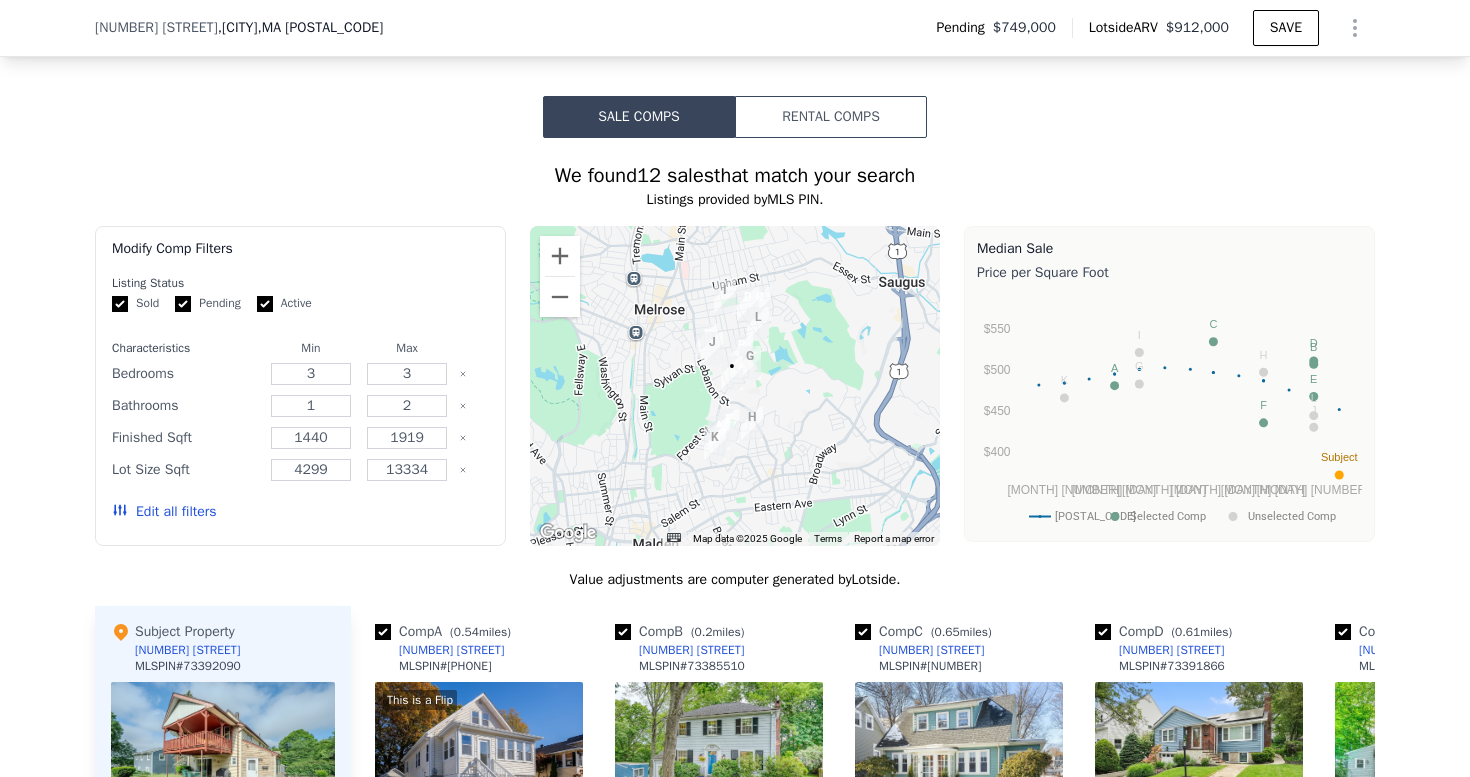 scroll, scrollTop: 1700, scrollLeft: 0, axis: vertical 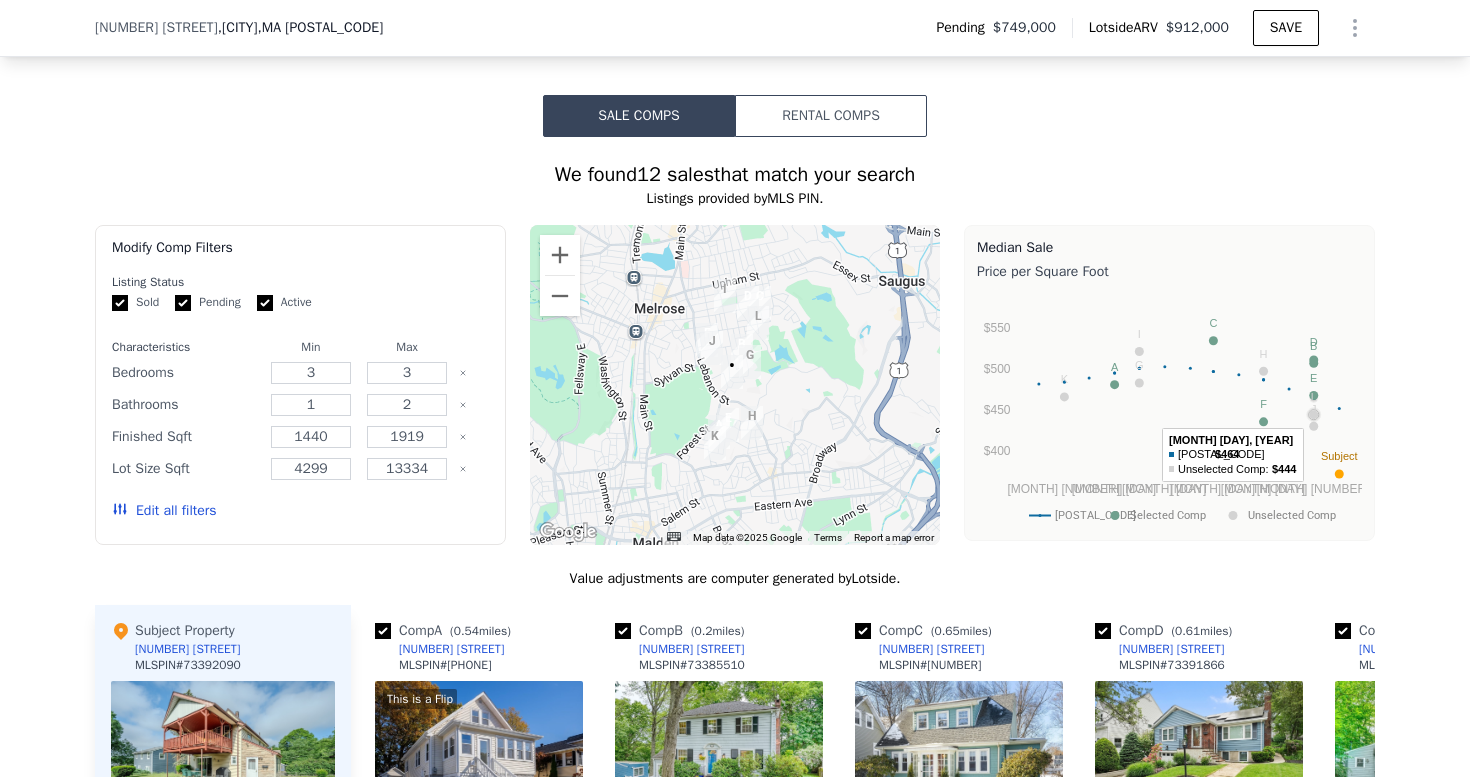 click 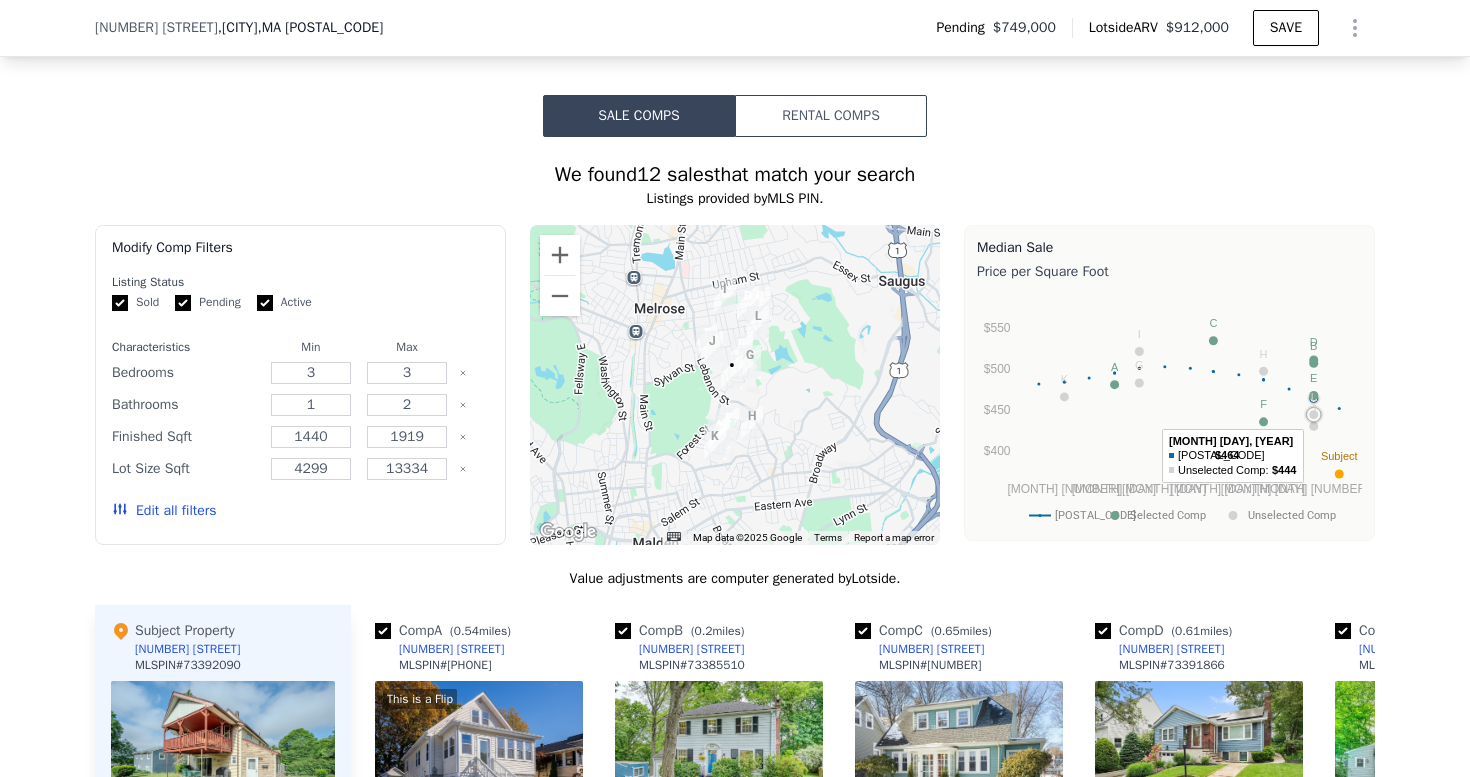 click 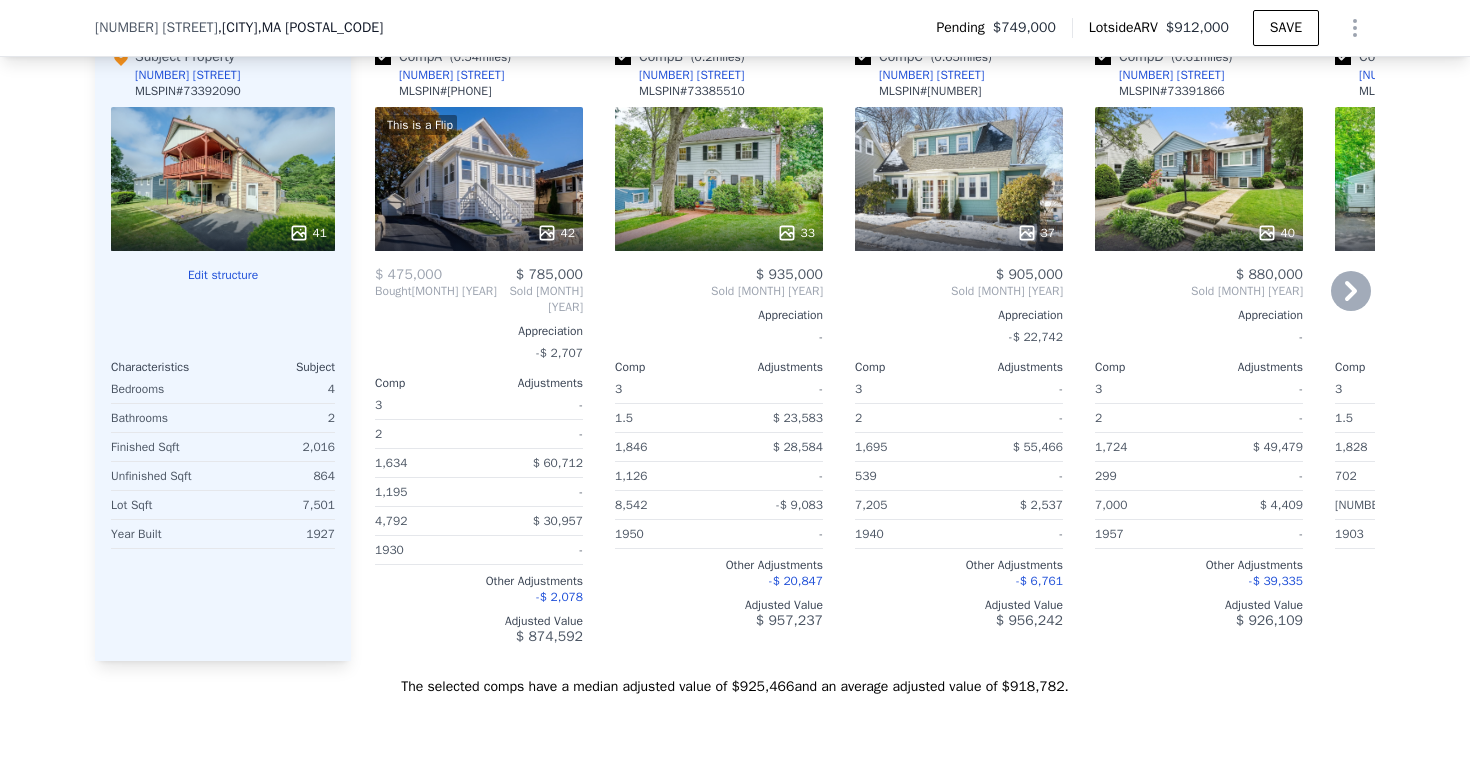 scroll, scrollTop: 2271, scrollLeft: 0, axis: vertical 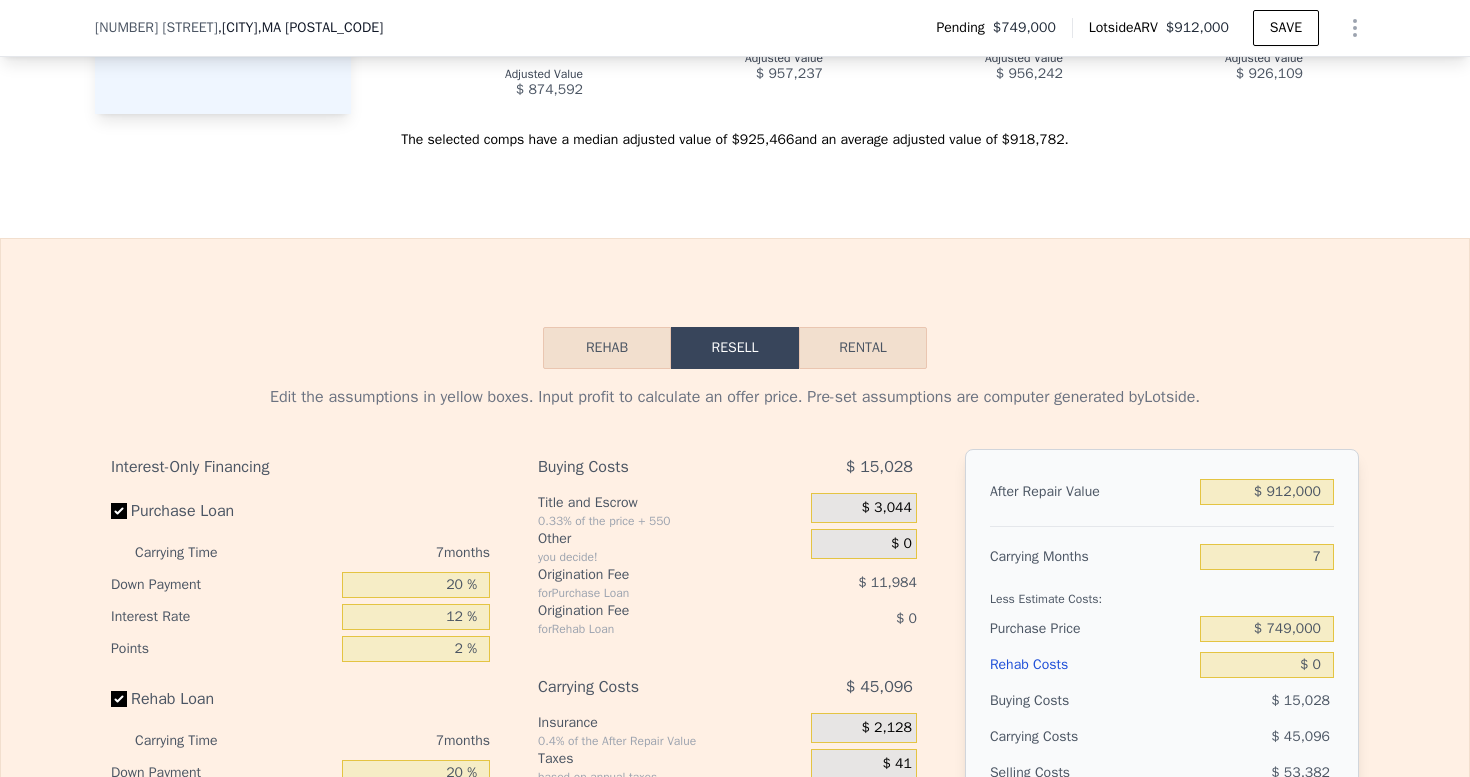 click on "Rehab" at bounding box center (607, 348) 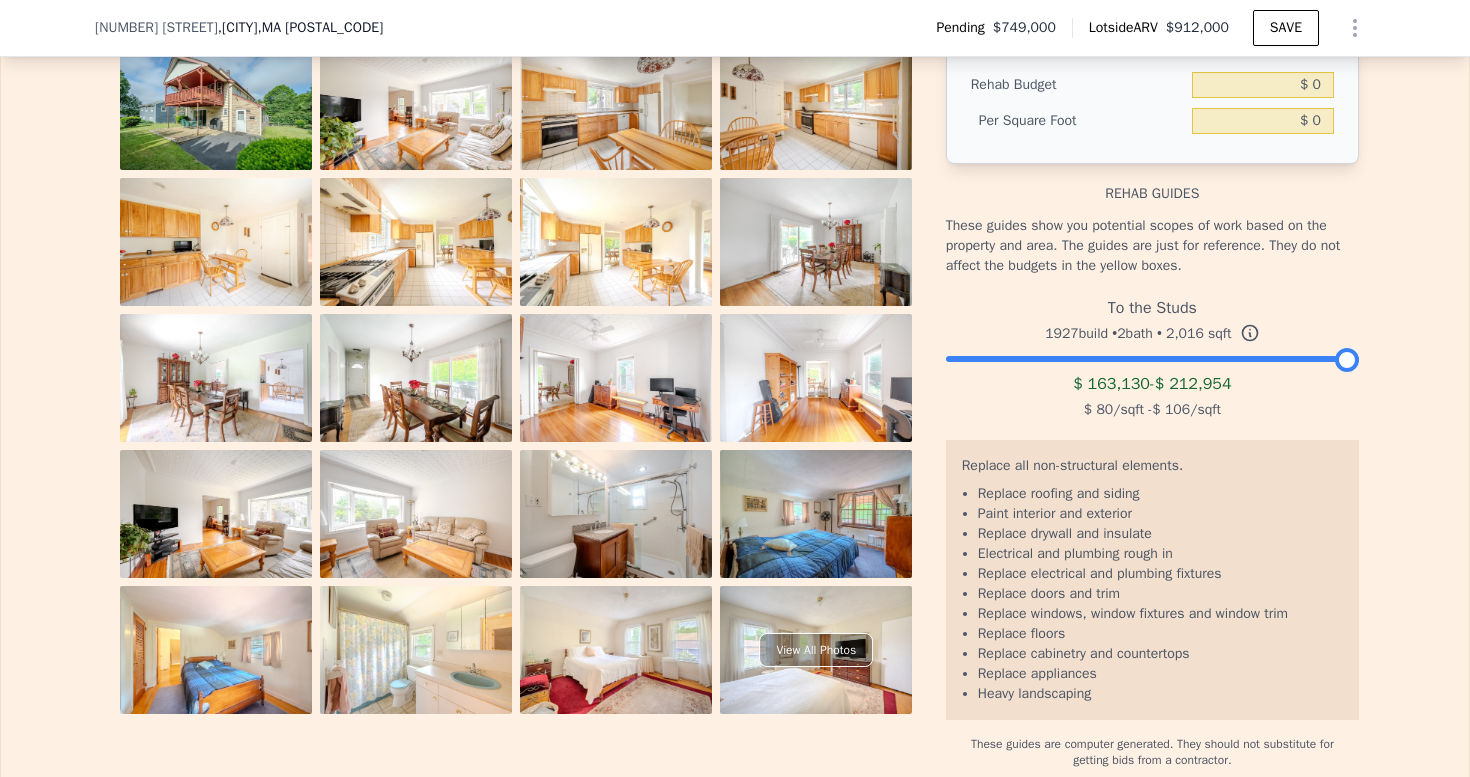 scroll, scrollTop: 3235, scrollLeft: 0, axis: vertical 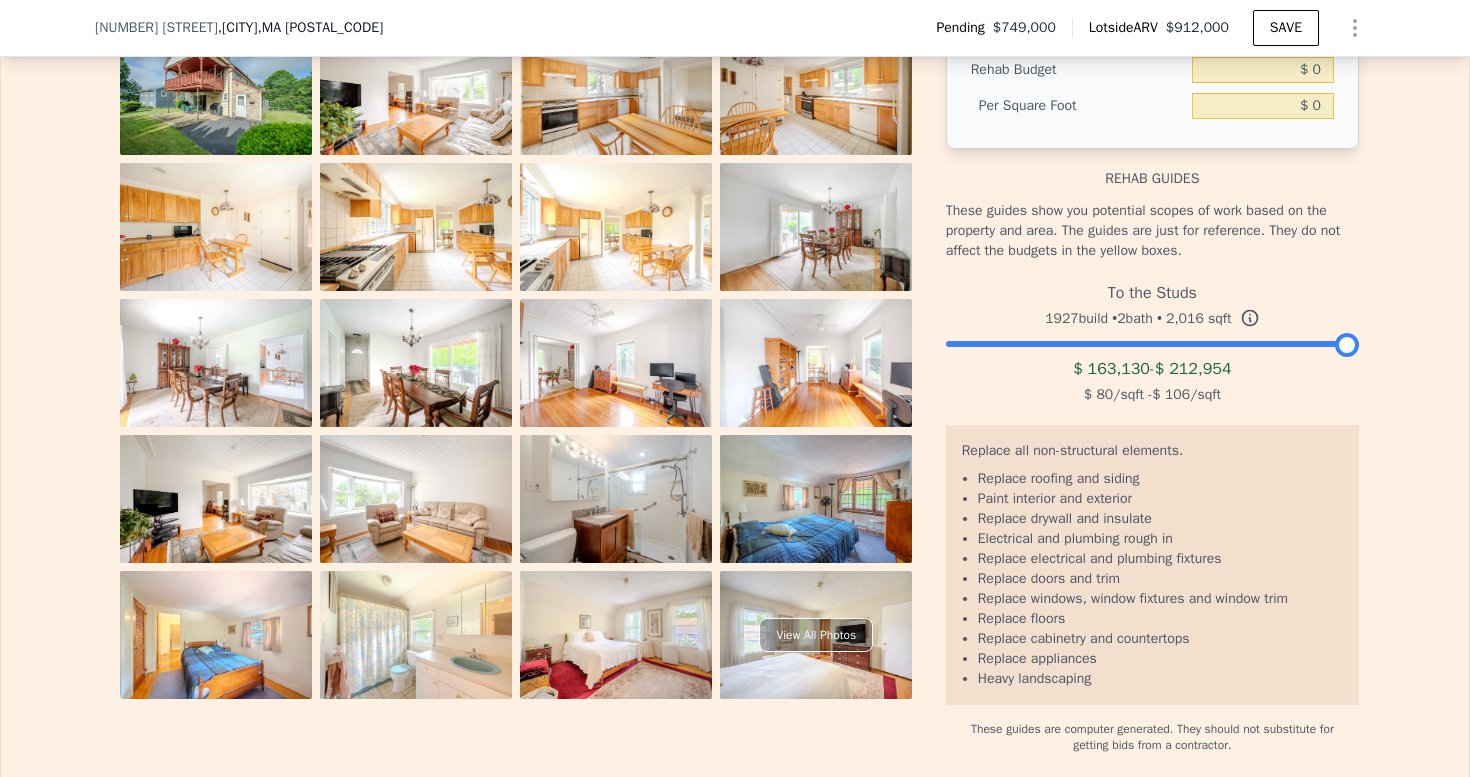 drag, startPoint x: 1339, startPoint y: 359, endPoint x: 1422, endPoint y: 408, distance: 96.38464 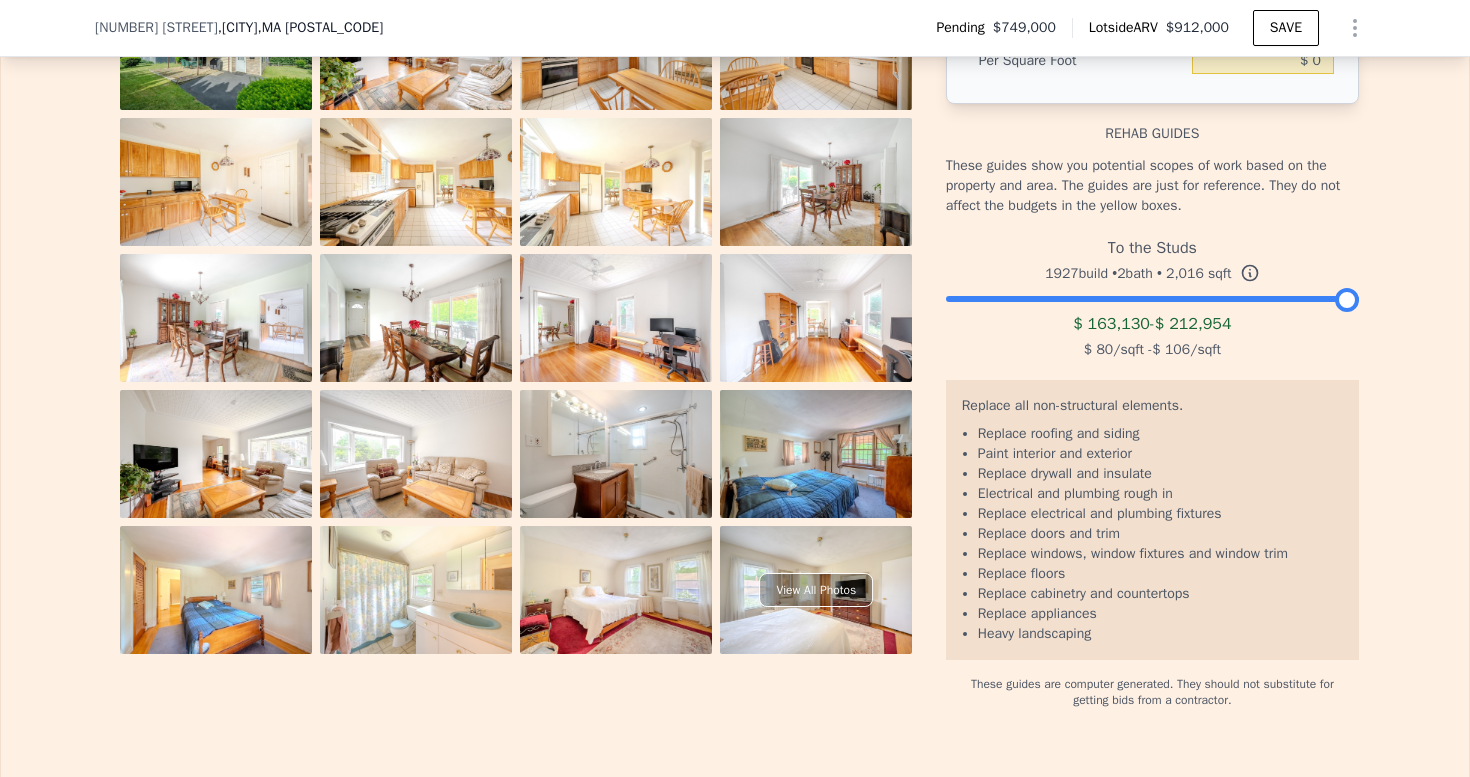 scroll, scrollTop: 3000, scrollLeft: 0, axis: vertical 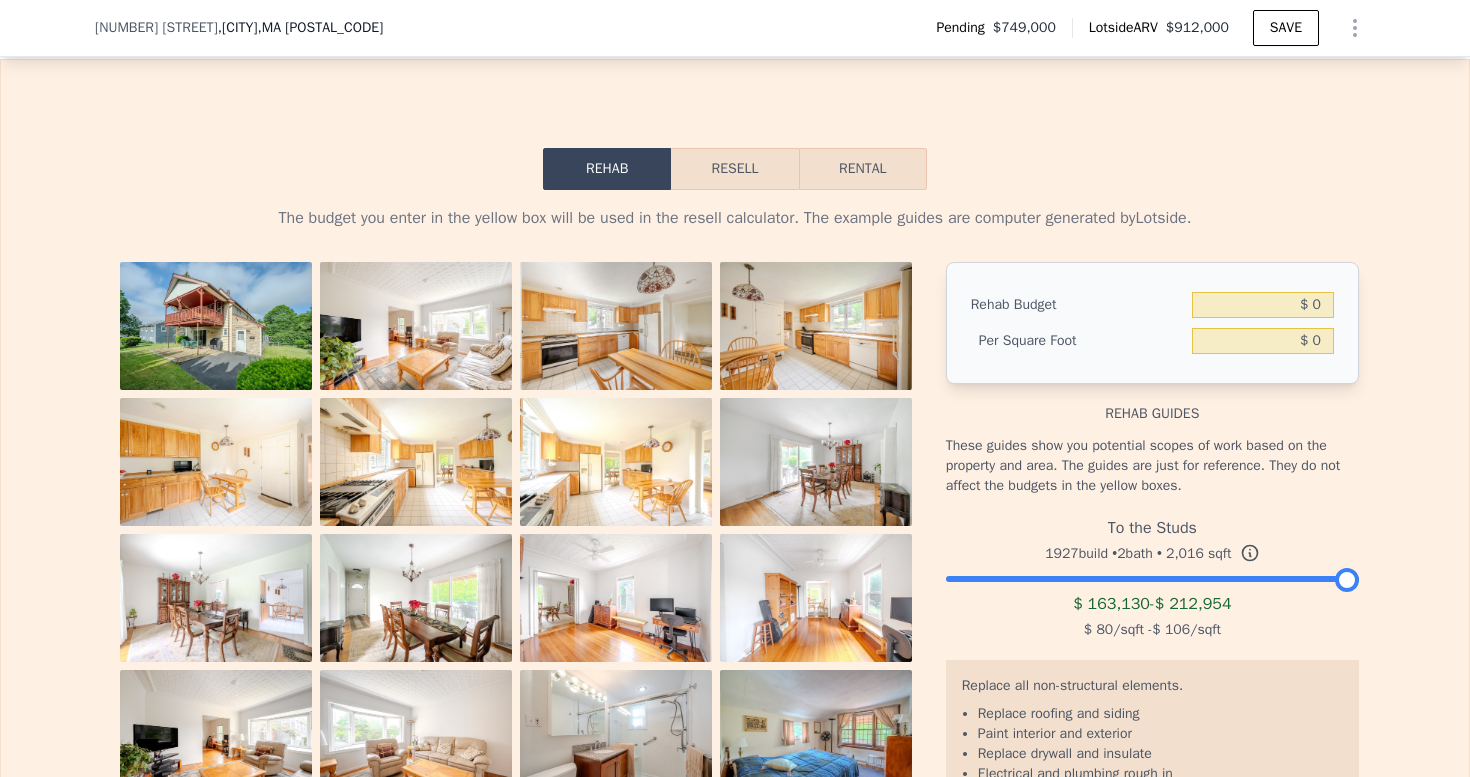 click on "Rehab guides" at bounding box center (1152, 404) 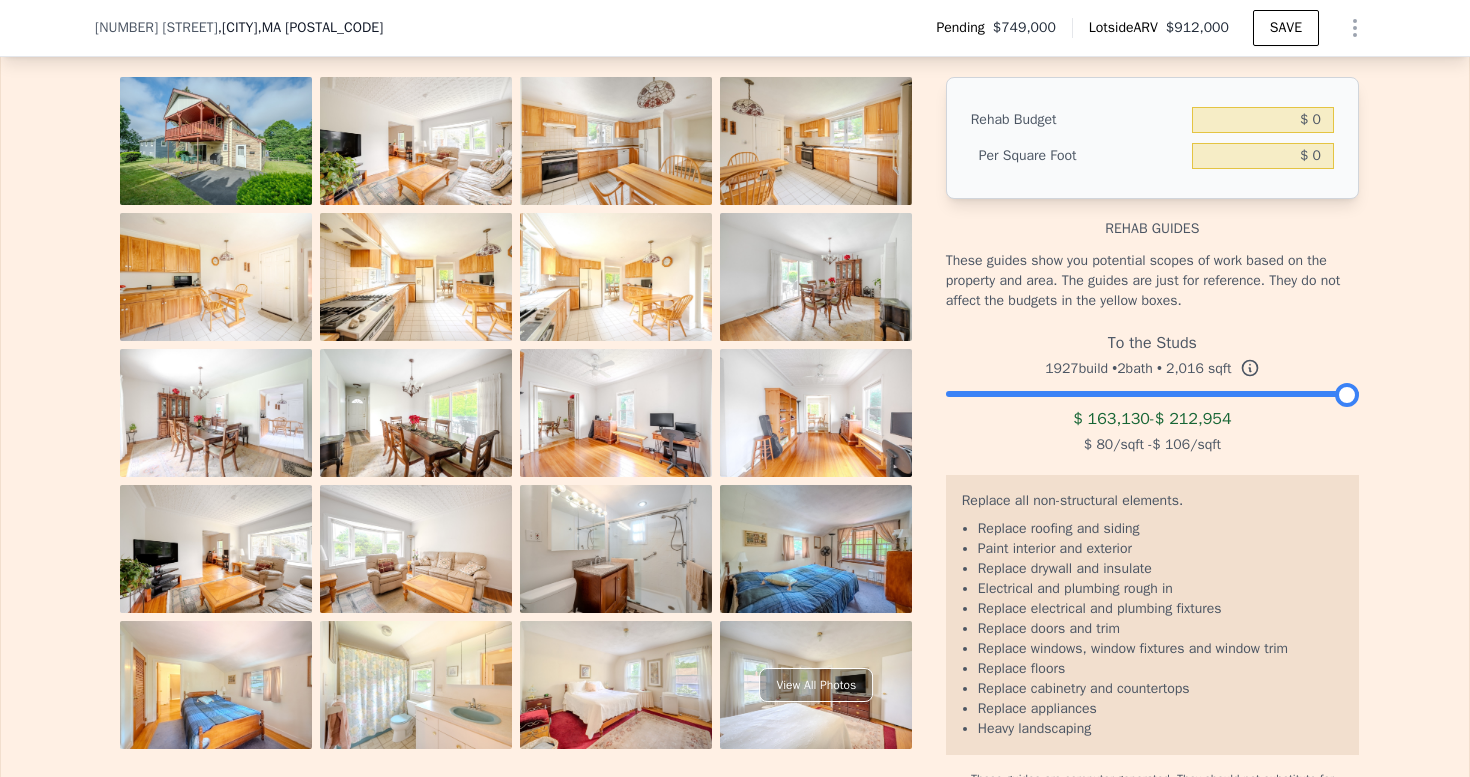 click on "Electrical and plumbing rough in" at bounding box center (1160, 589) 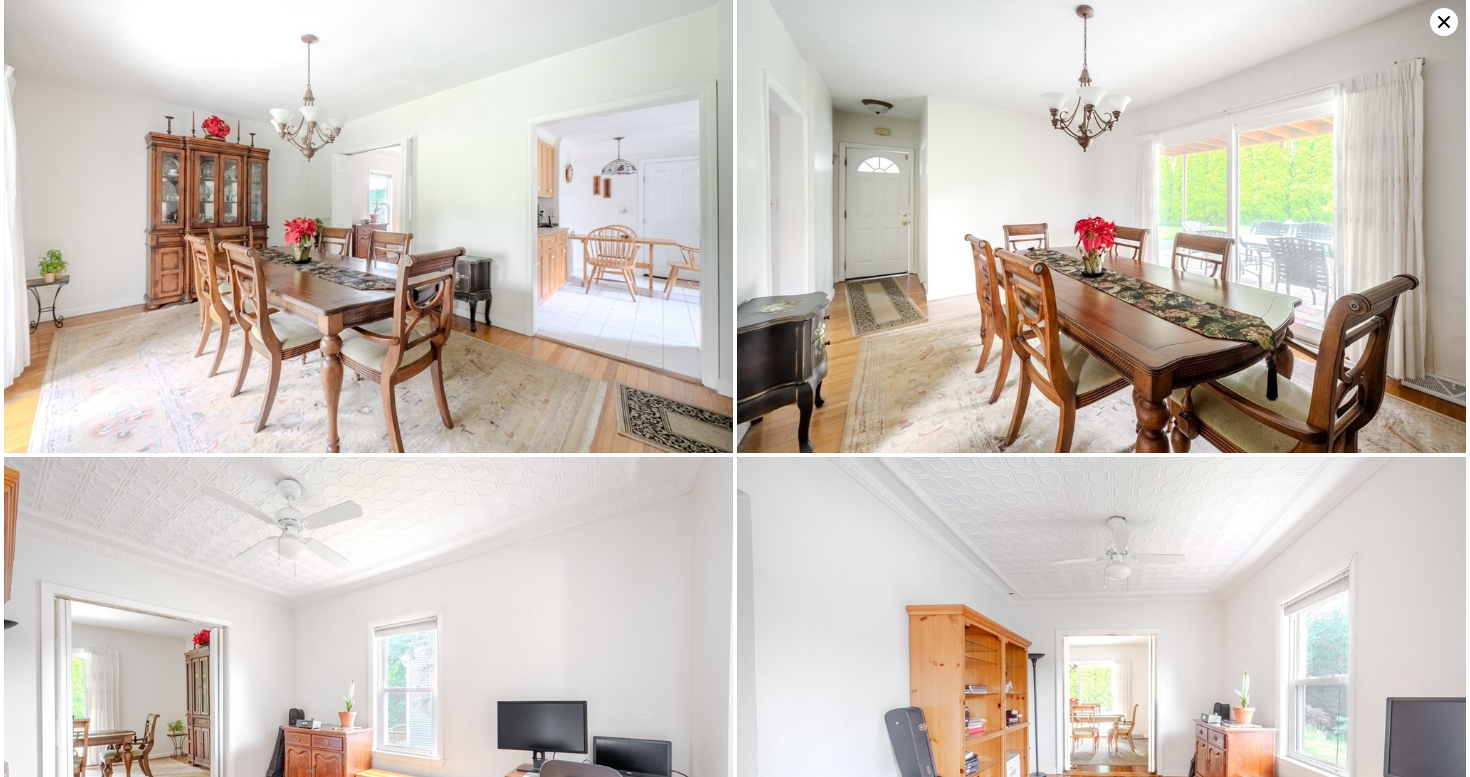 scroll, scrollTop: 2426, scrollLeft: 0, axis: vertical 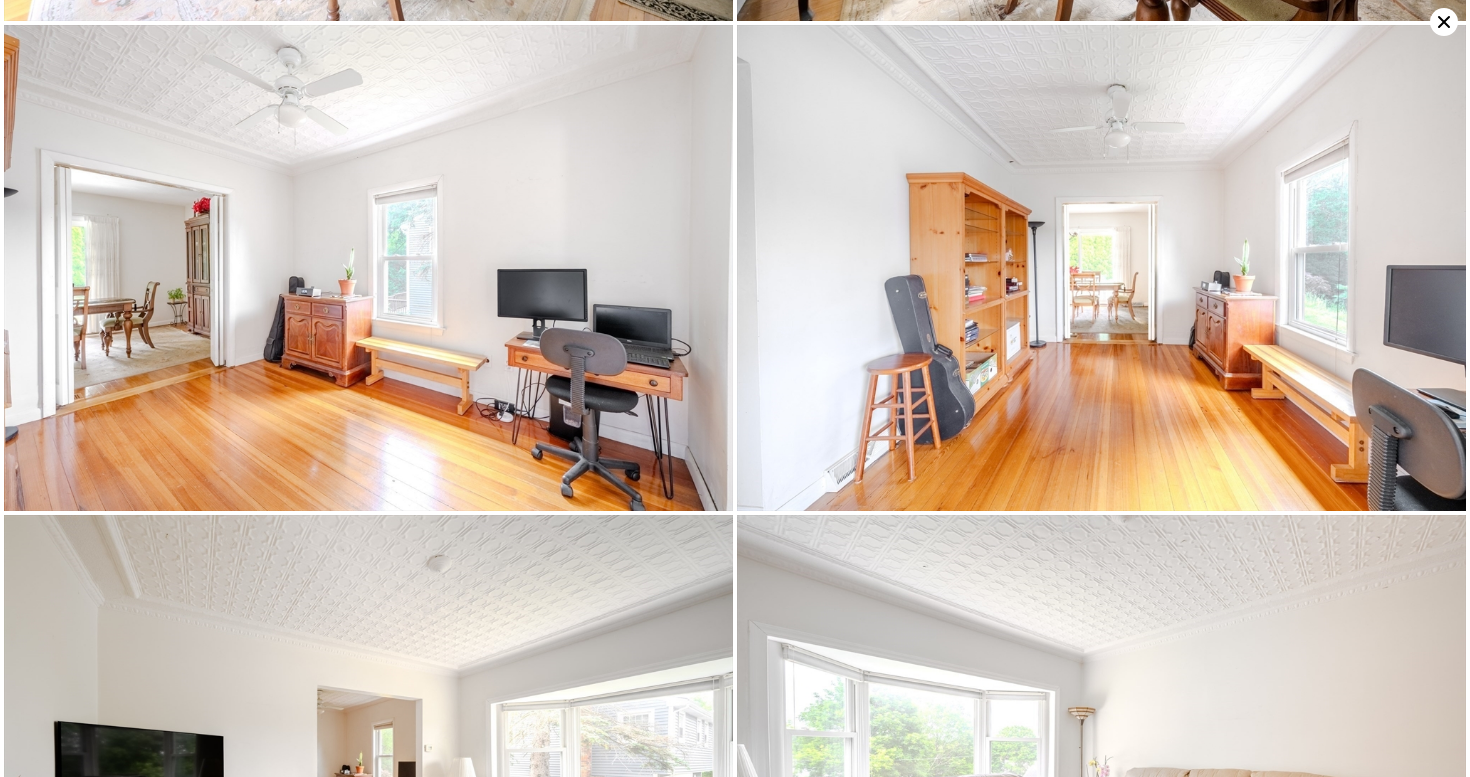 click 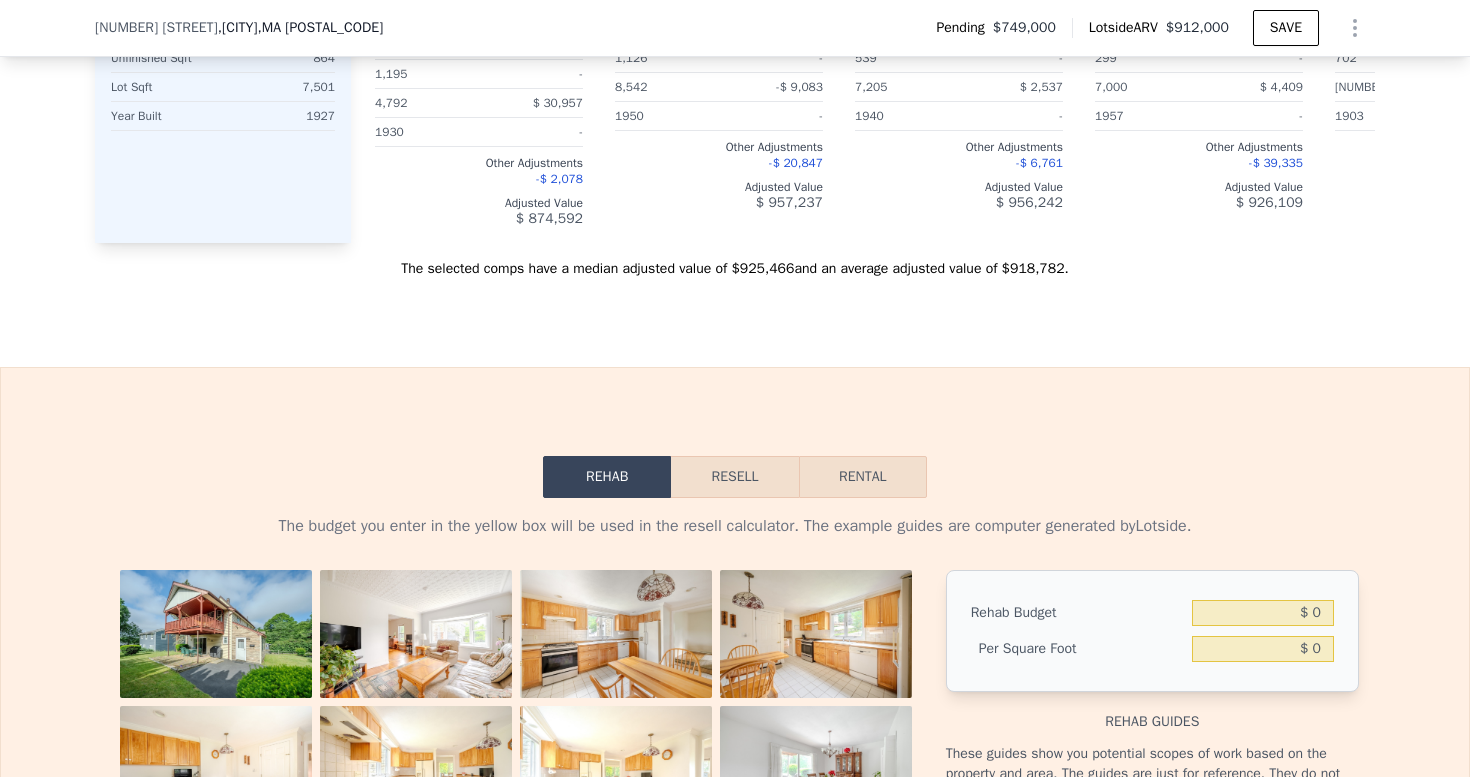 scroll, scrollTop: 2695, scrollLeft: 0, axis: vertical 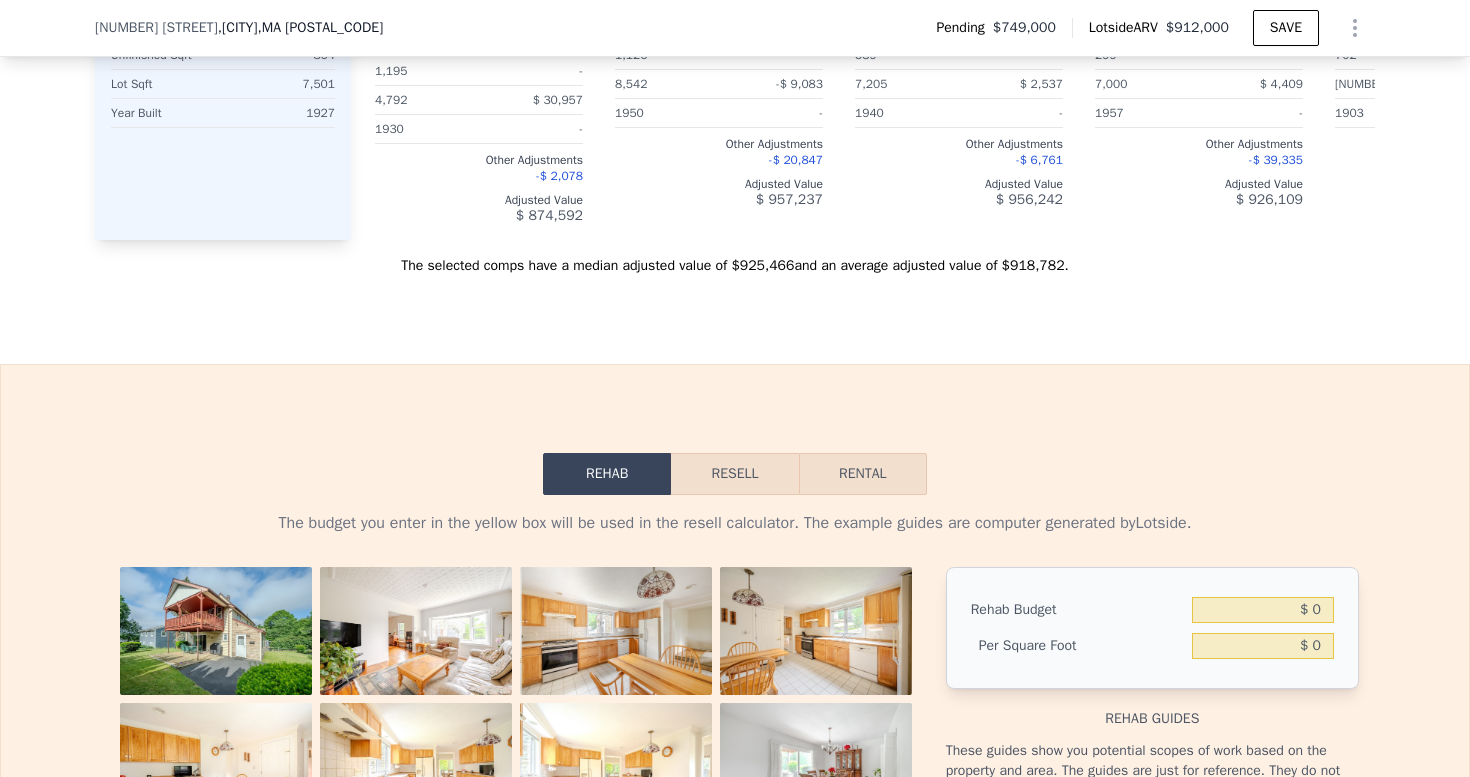 click on "Rental" at bounding box center (863, 474) 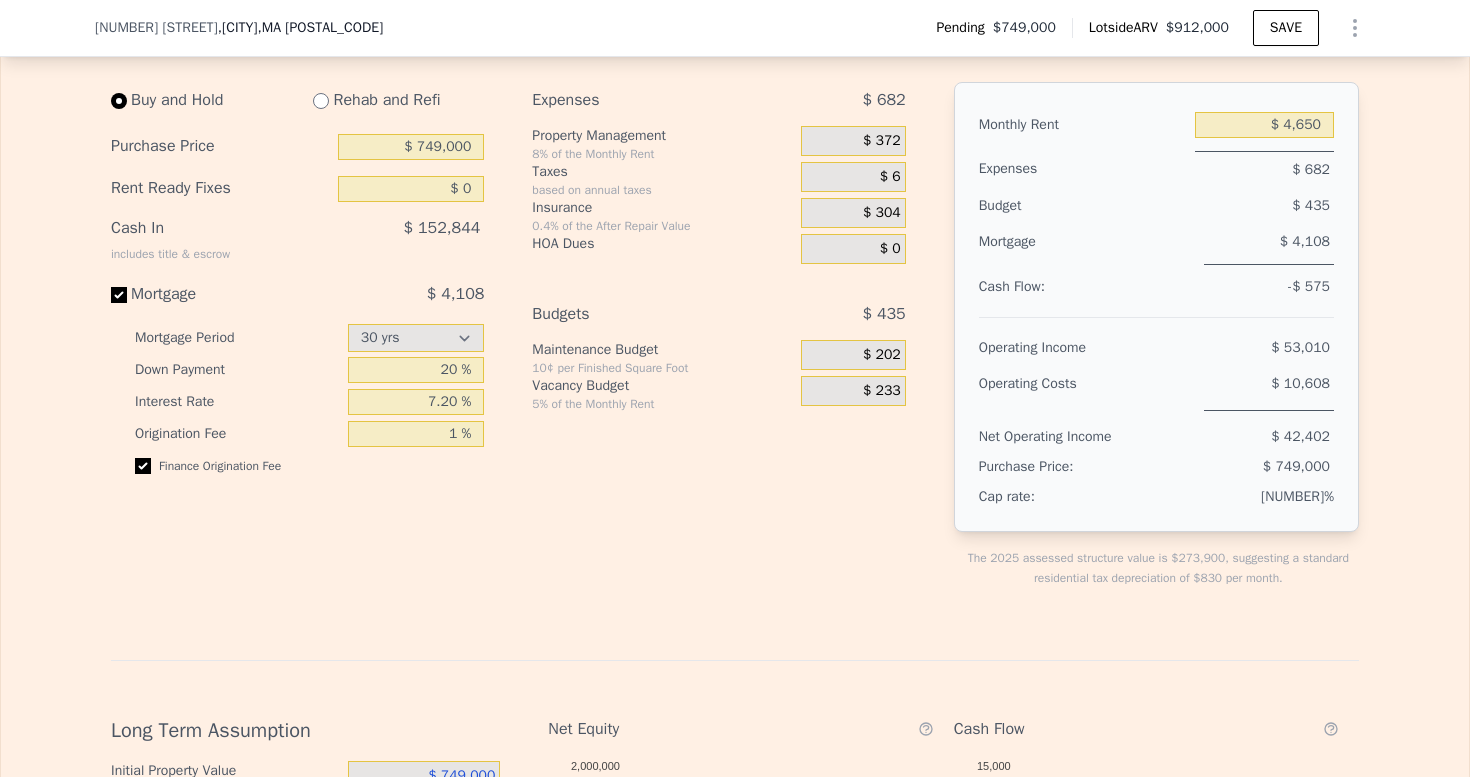 scroll, scrollTop: 3005, scrollLeft: 0, axis: vertical 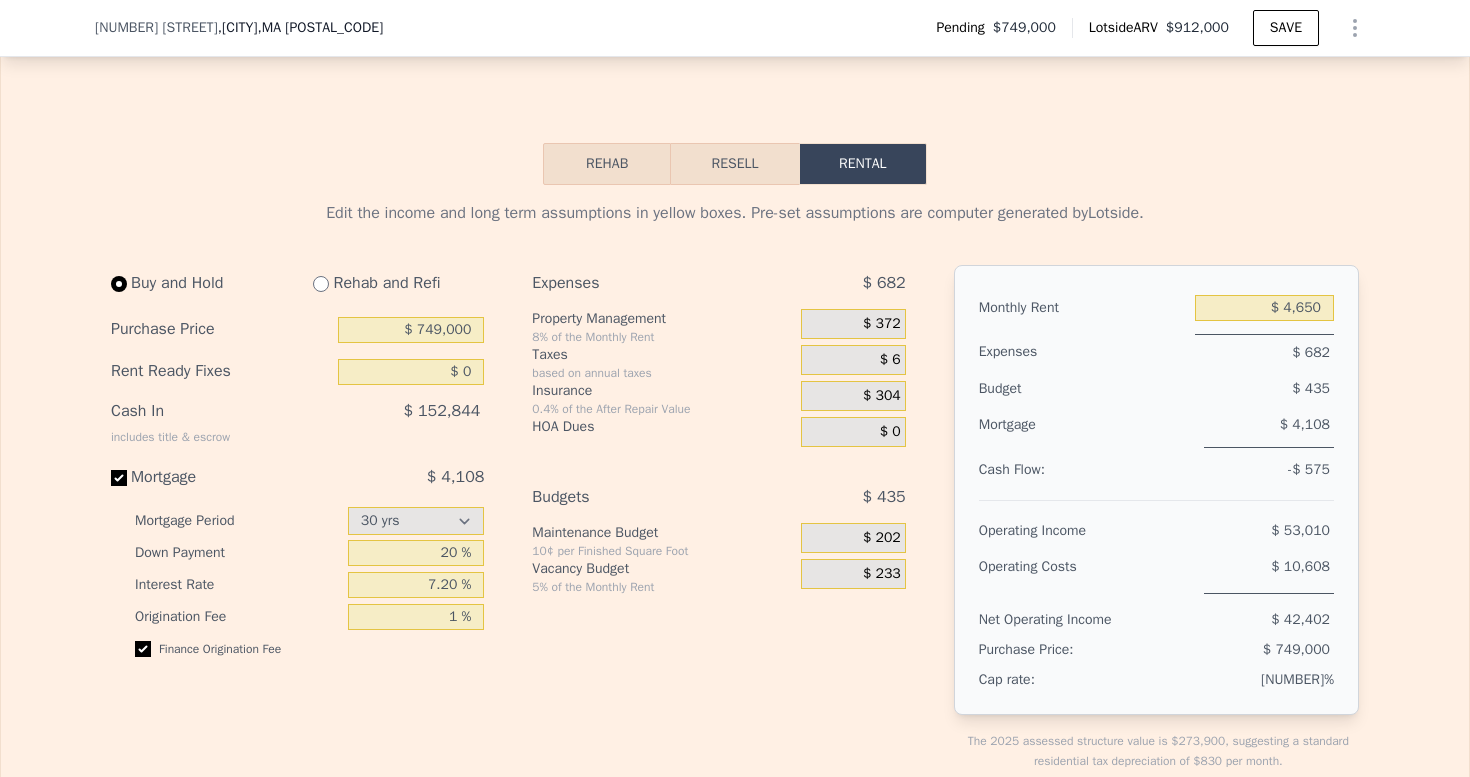 click on "Resell" at bounding box center [734, 164] 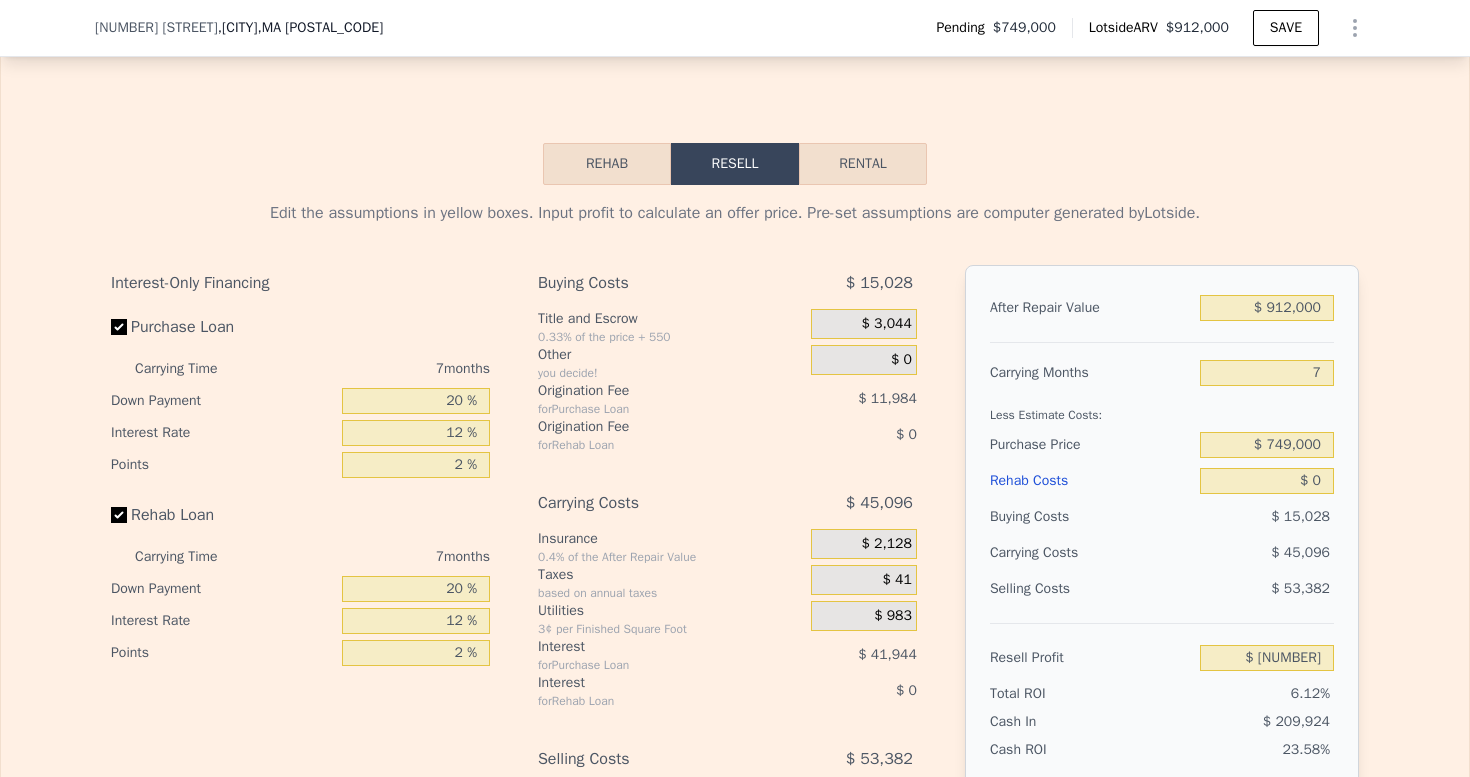 click on "Rehab" at bounding box center (607, 164) 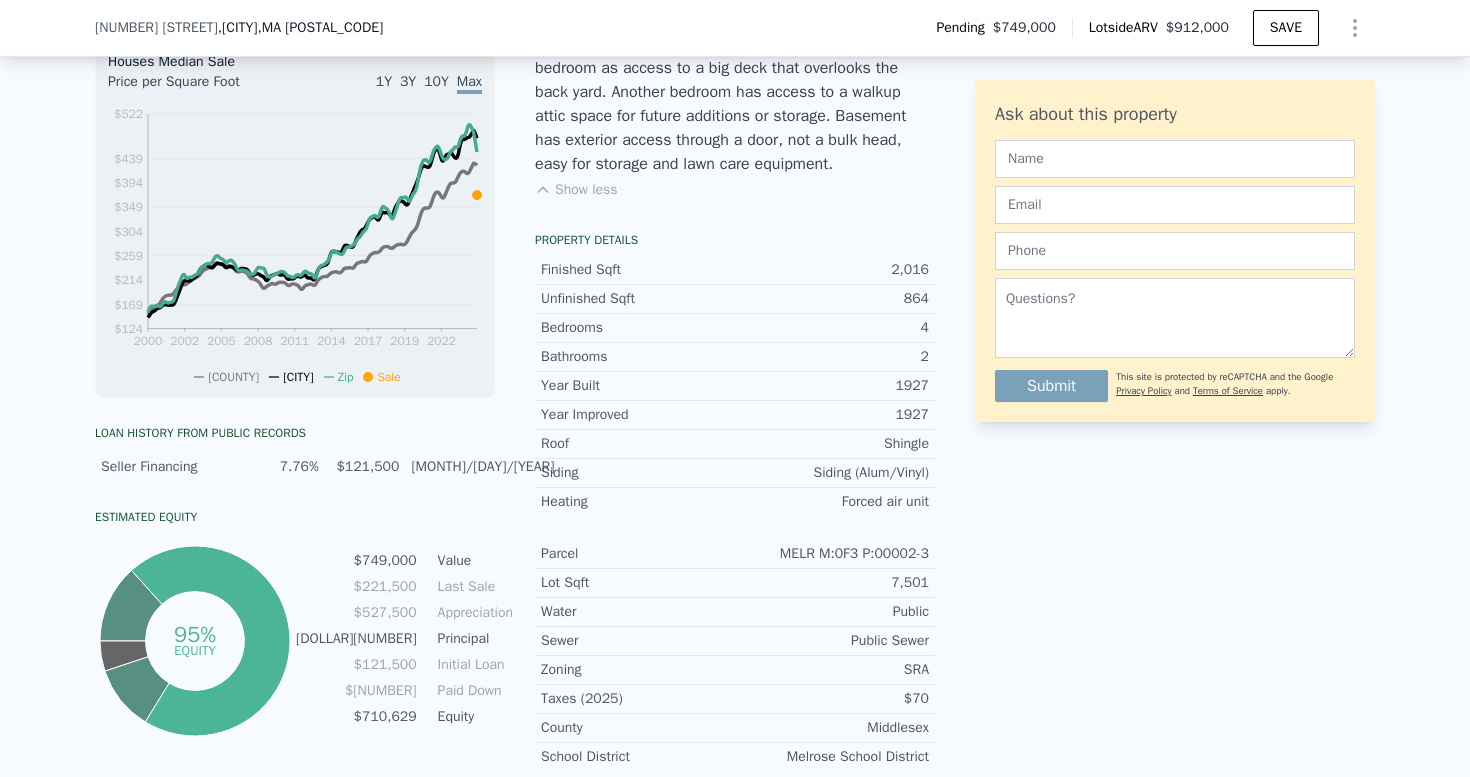 scroll, scrollTop: 943, scrollLeft: 0, axis: vertical 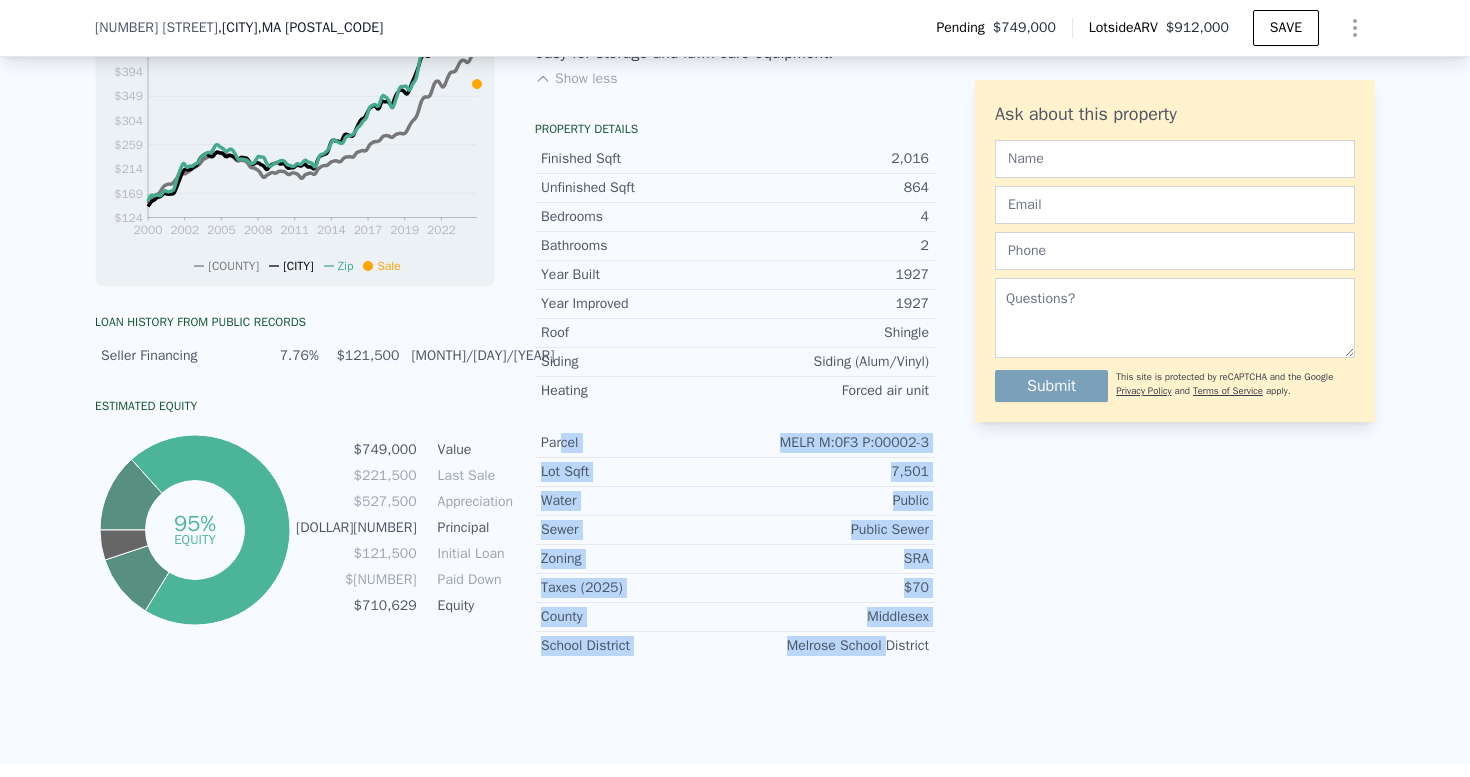 drag, startPoint x: 557, startPoint y: 458, endPoint x: 881, endPoint y: 656, distance: 379.71042 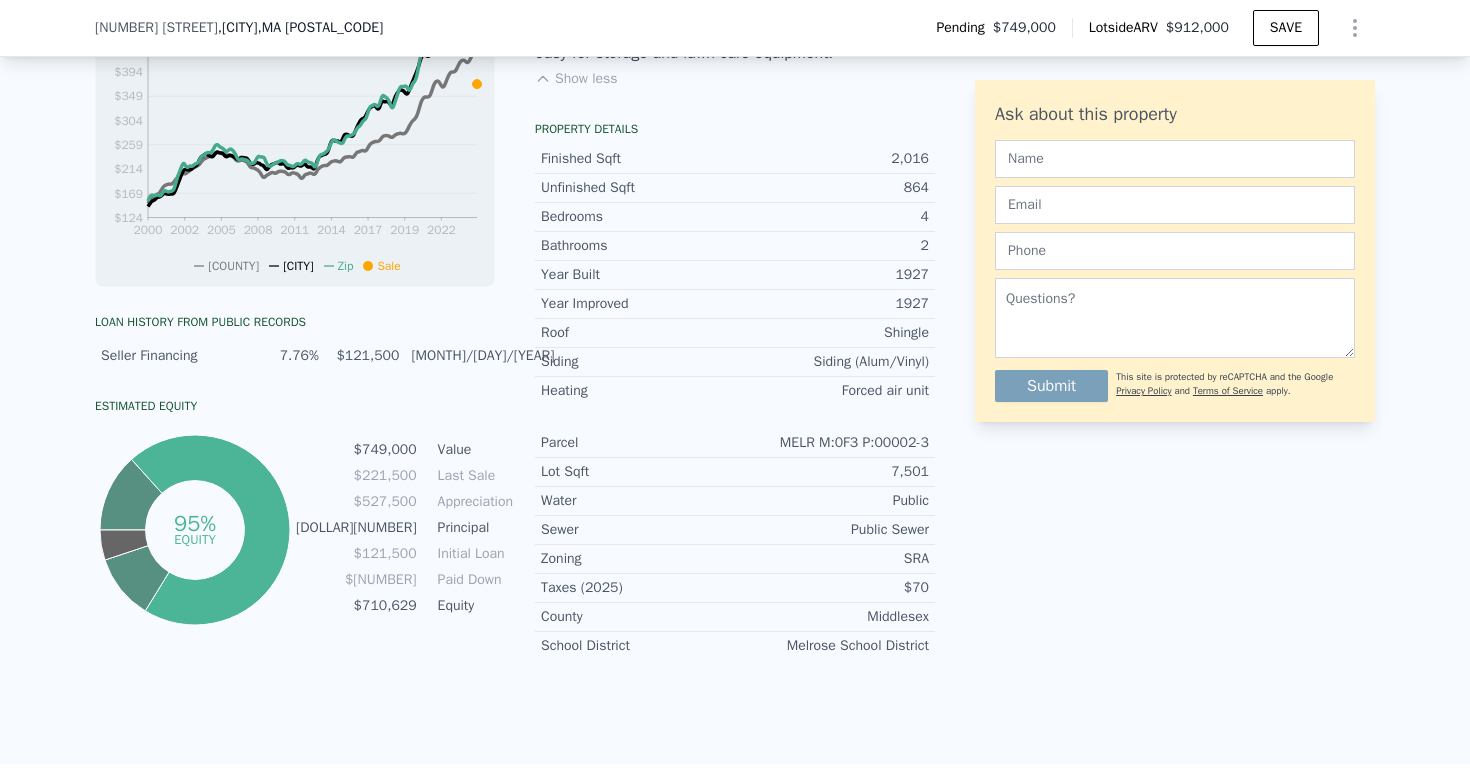 click on "Melrose School District" at bounding box center [832, 646] 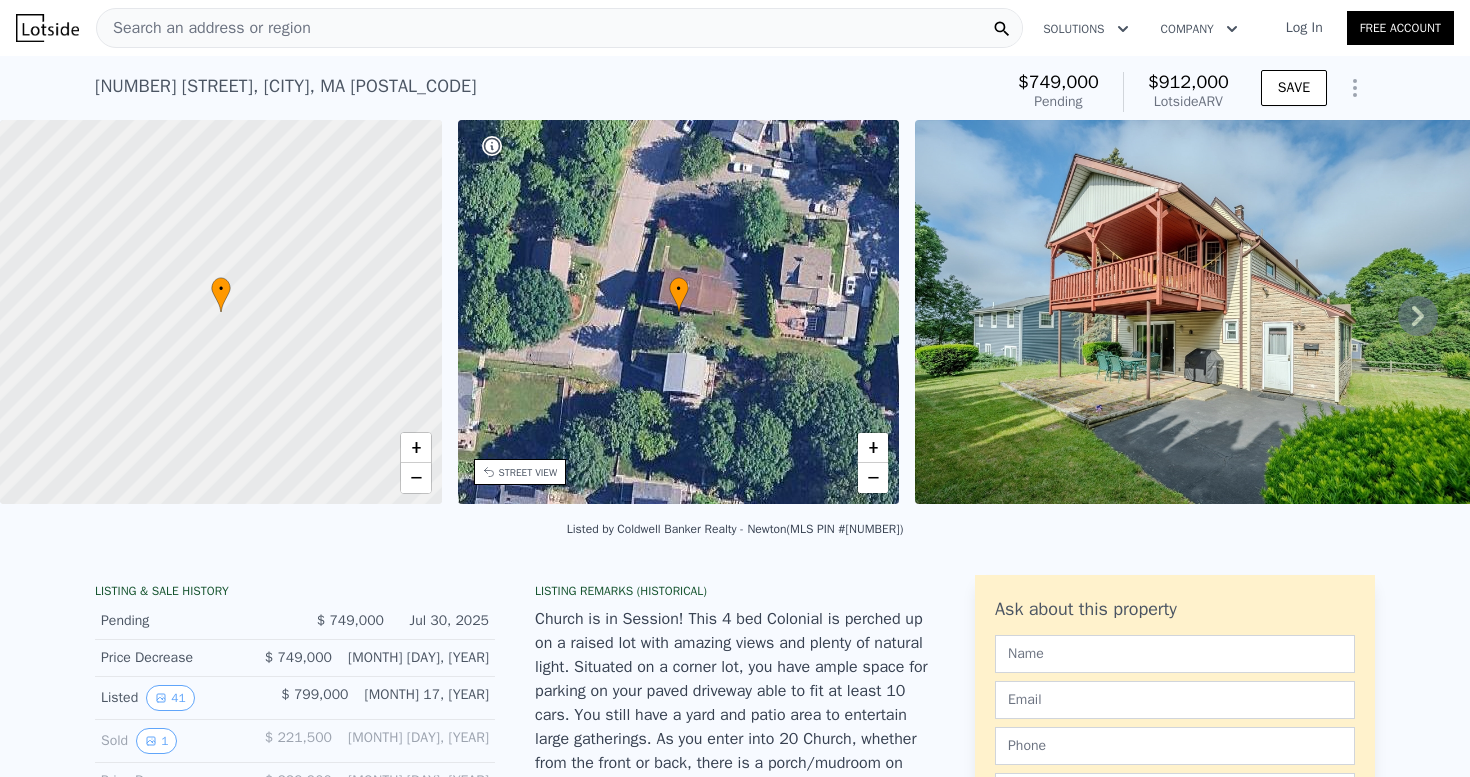 scroll, scrollTop: 785, scrollLeft: 0, axis: vertical 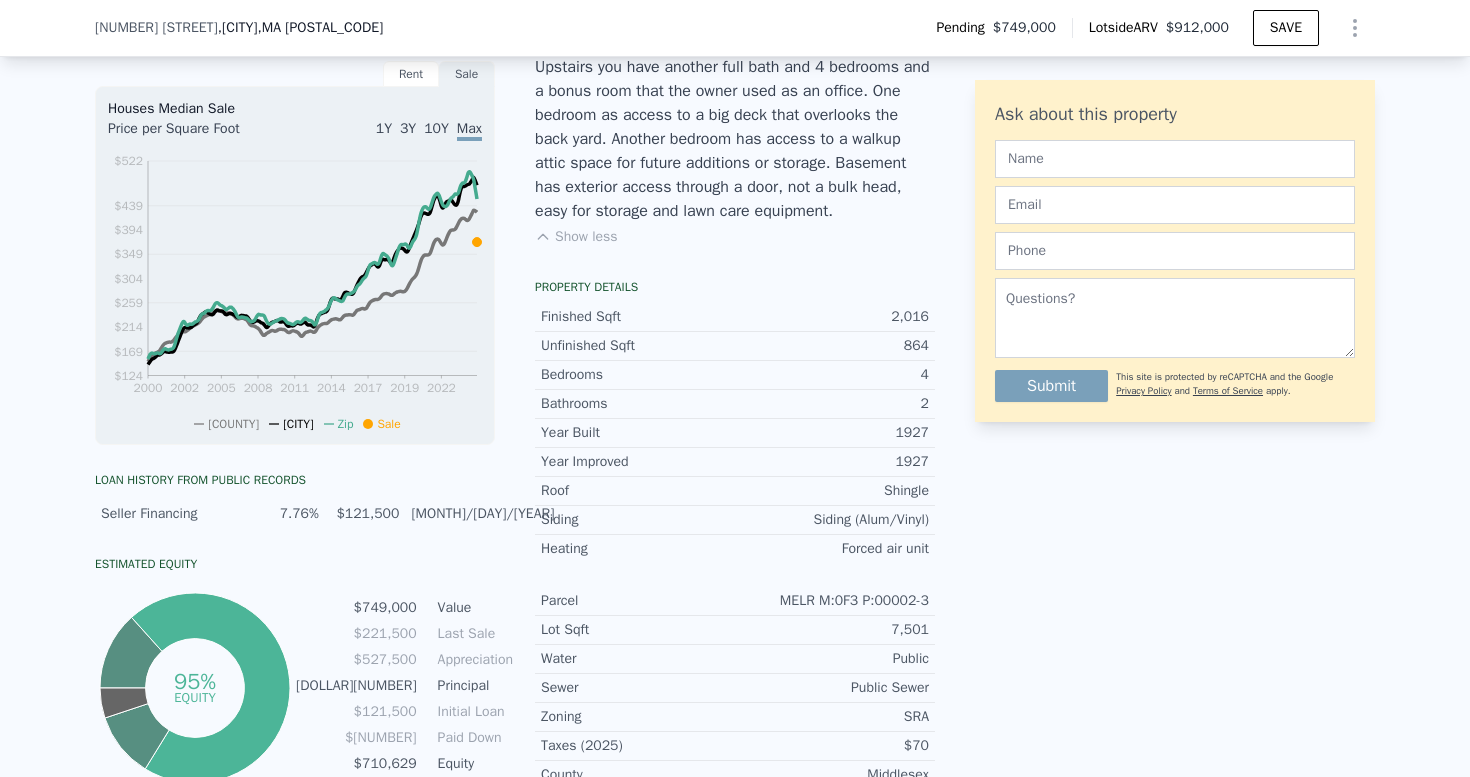 click on "Rent" at bounding box center (411, 74) 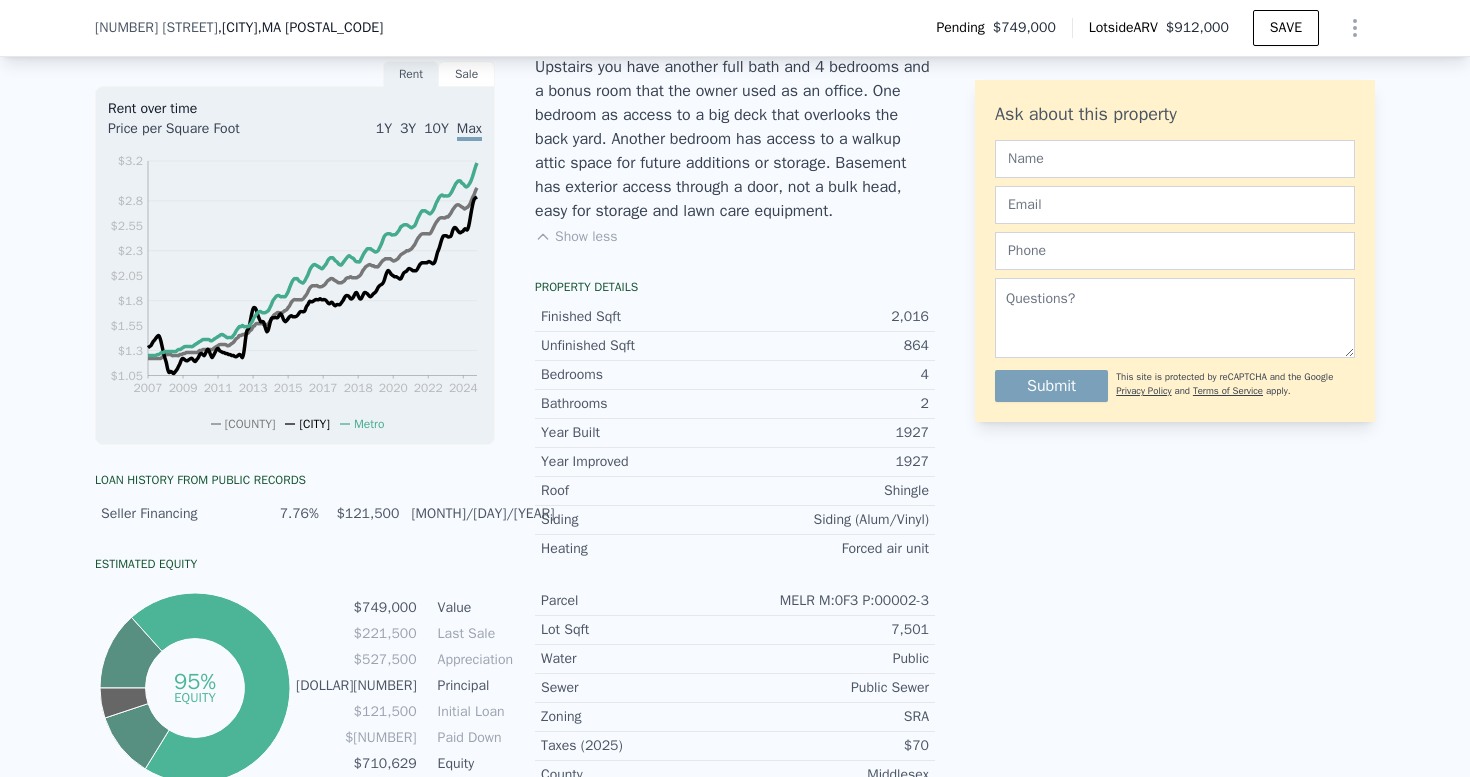 click on "Sale" at bounding box center (467, 74) 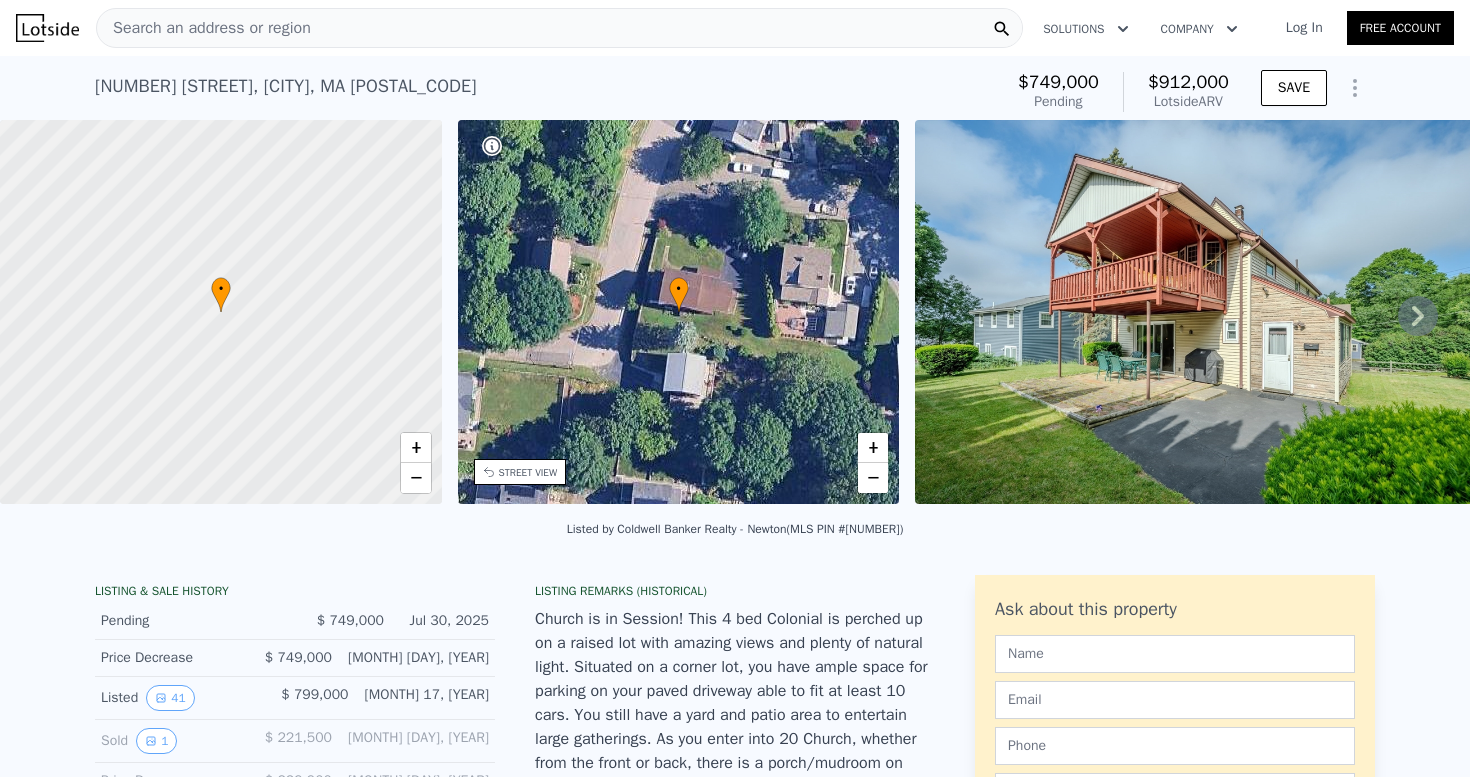 scroll, scrollTop: 0, scrollLeft: 0, axis: both 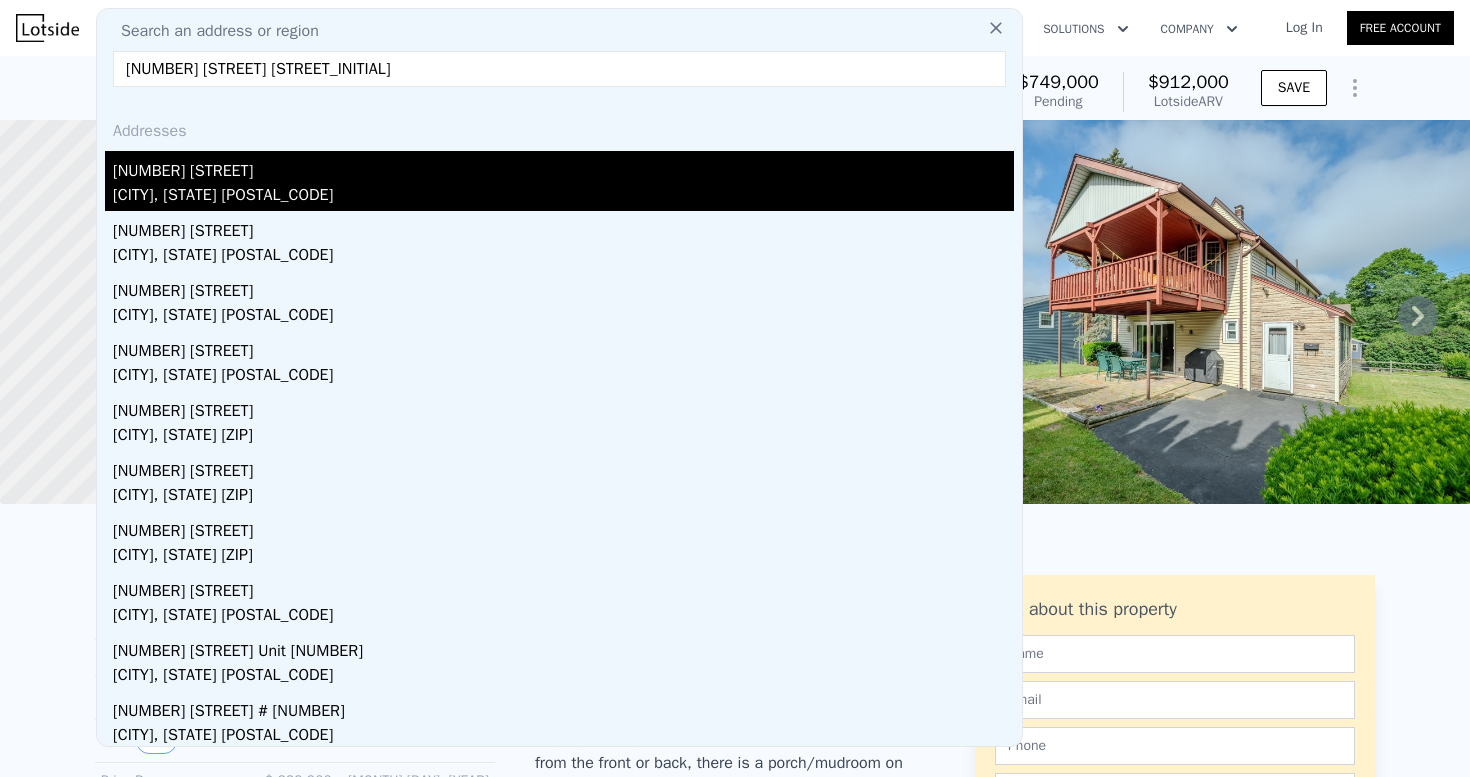type on "[NUMBER] [STREET] [STREET_INITIAL]" 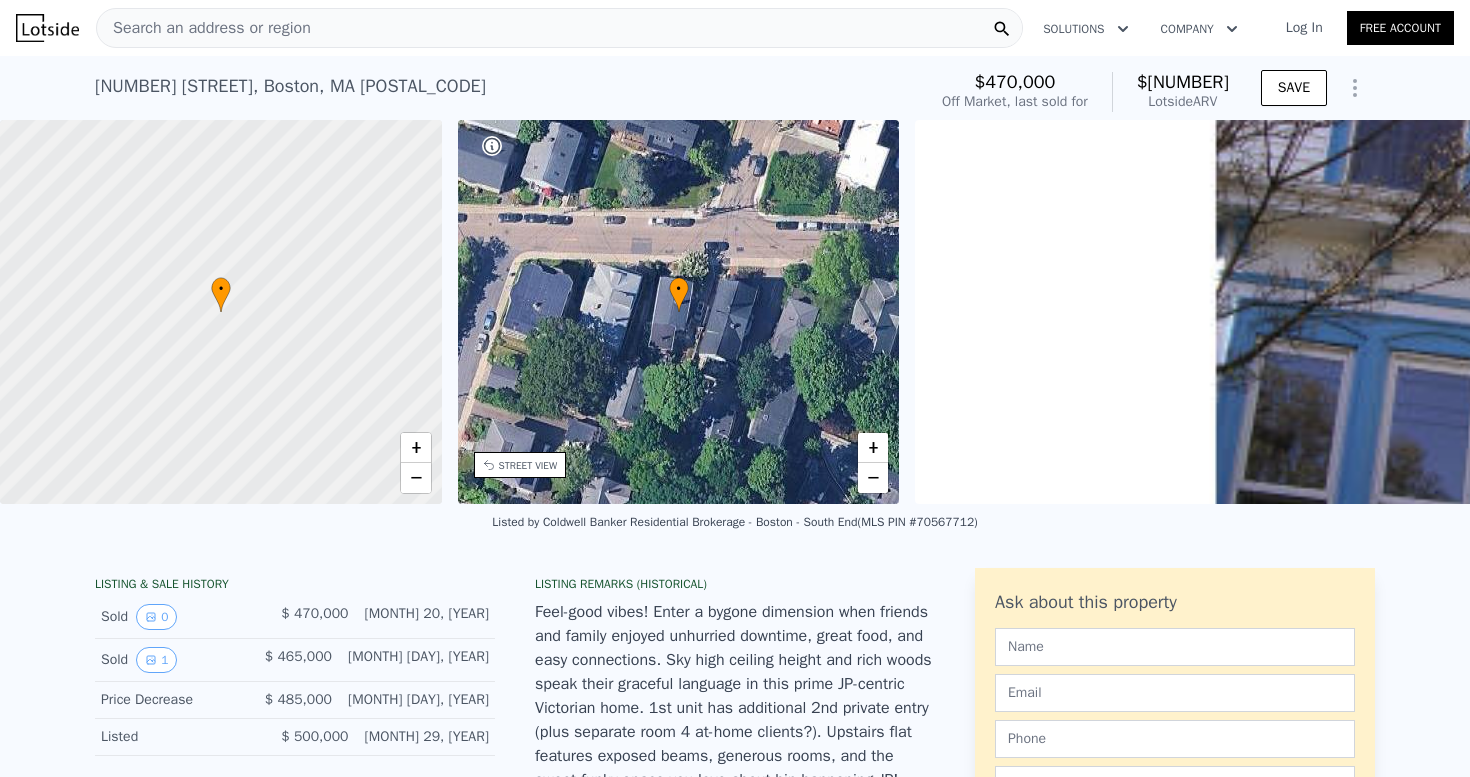 scroll, scrollTop: 73, scrollLeft: 0, axis: vertical 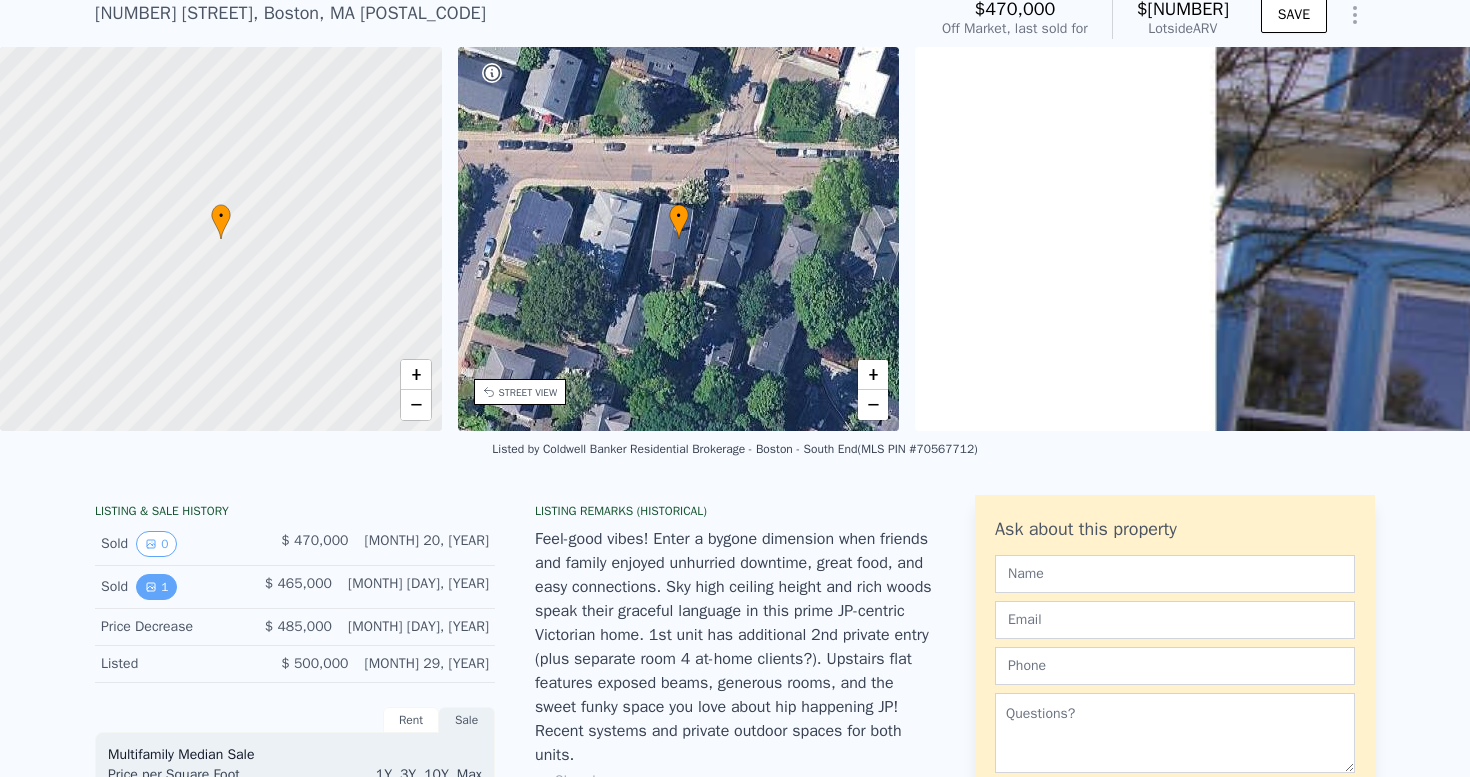 click on "1" at bounding box center (156, 587) 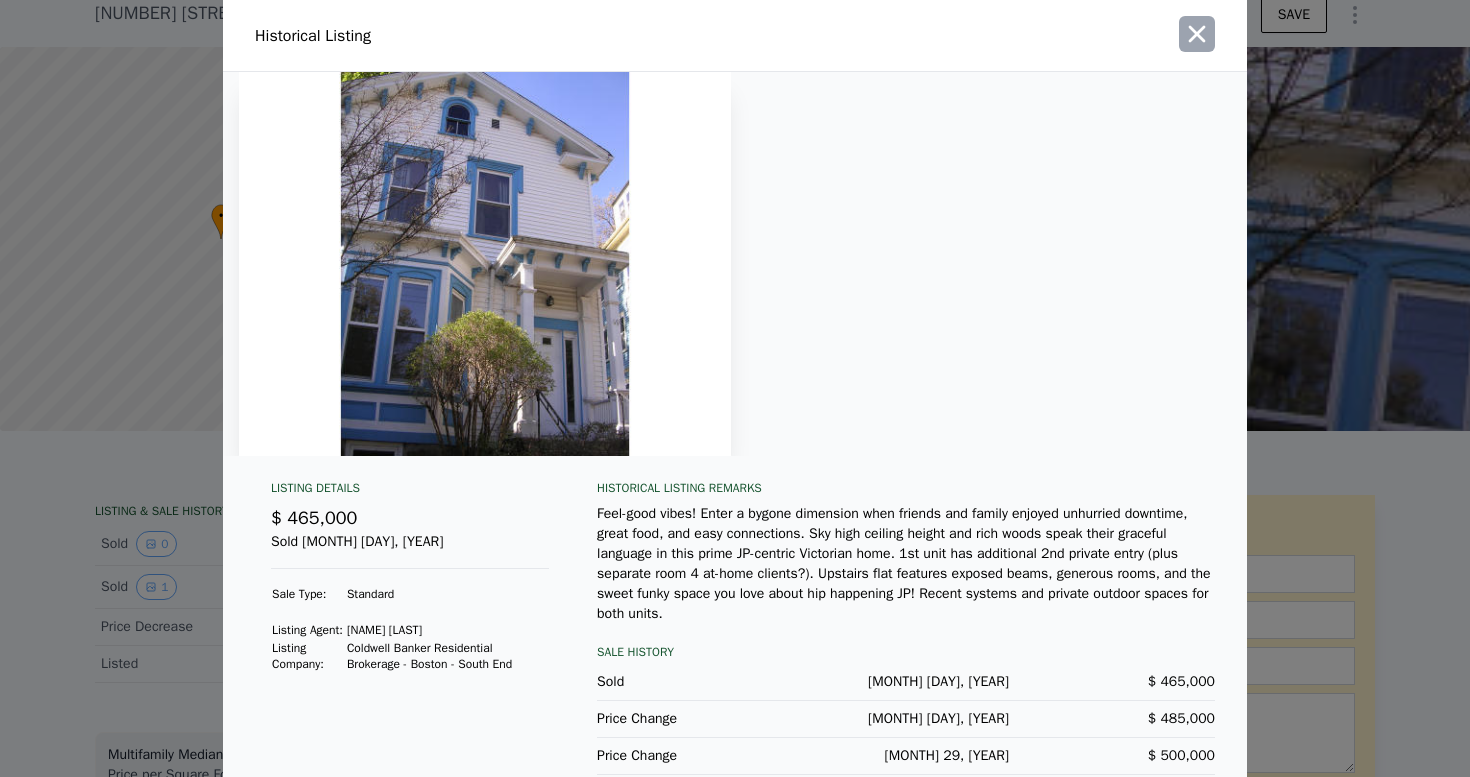 click 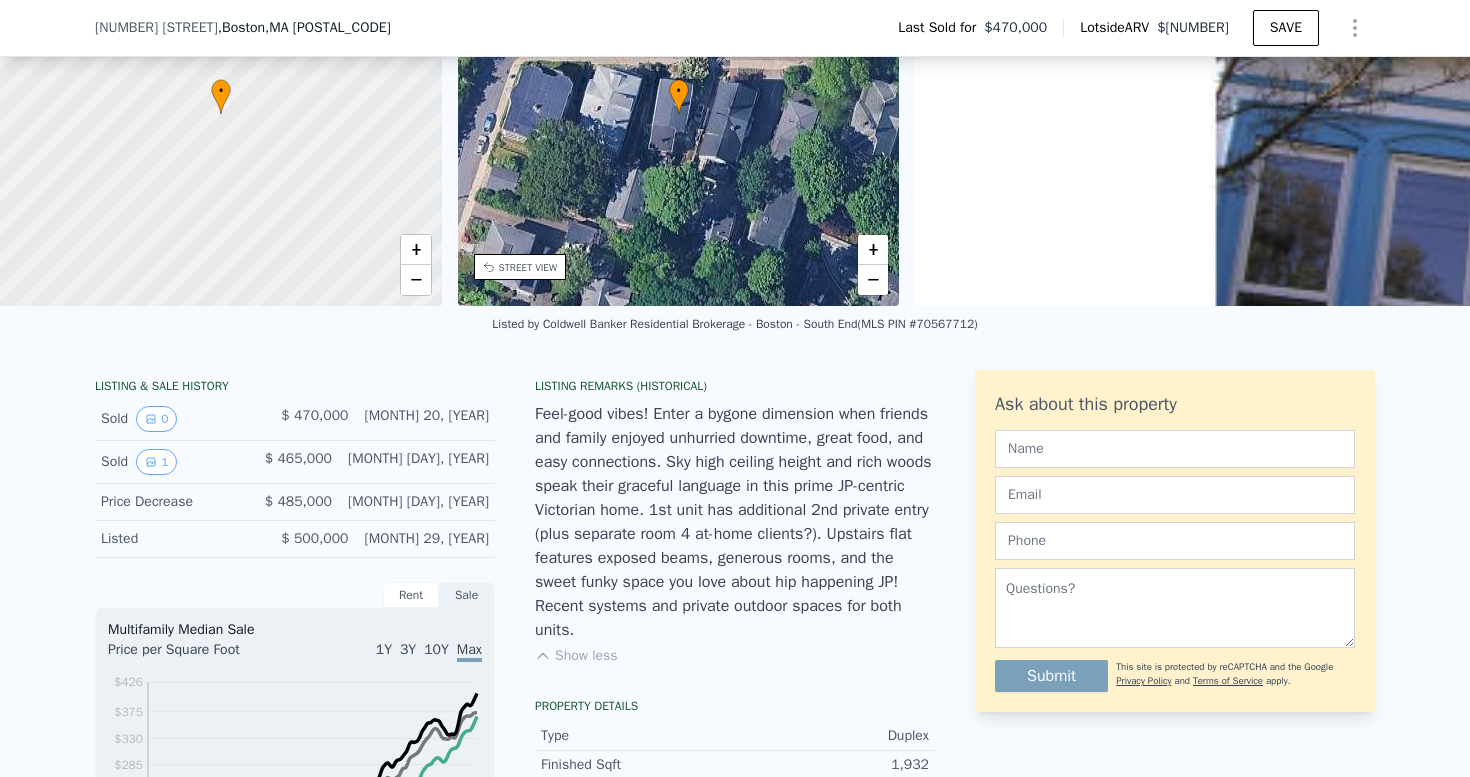 scroll, scrollTop: 197, scrollLeft: 0, axis: vertical 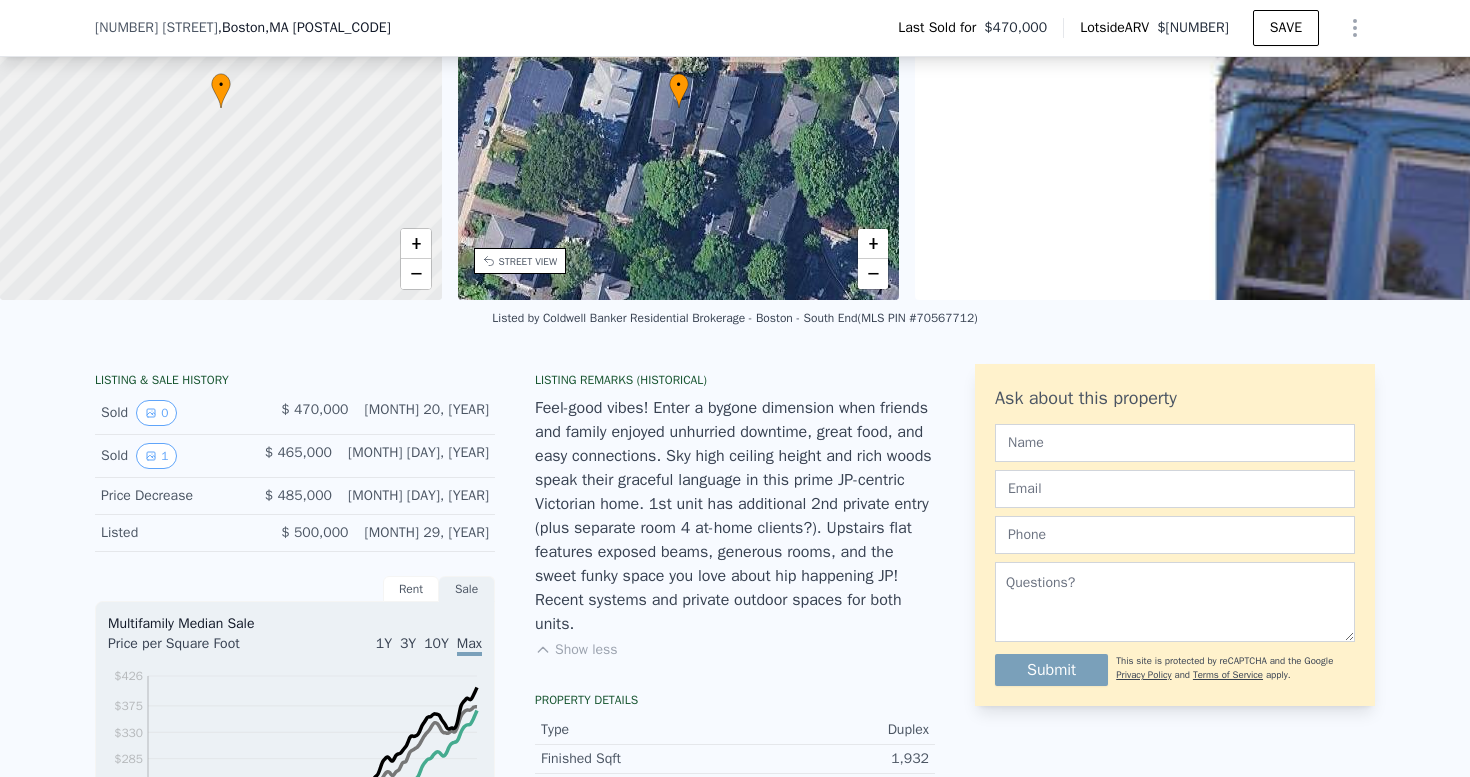drag, startPoint x: 531, startPoint y: 567, endPoint x: 685, endPoint y: 648, distance: 174.00287 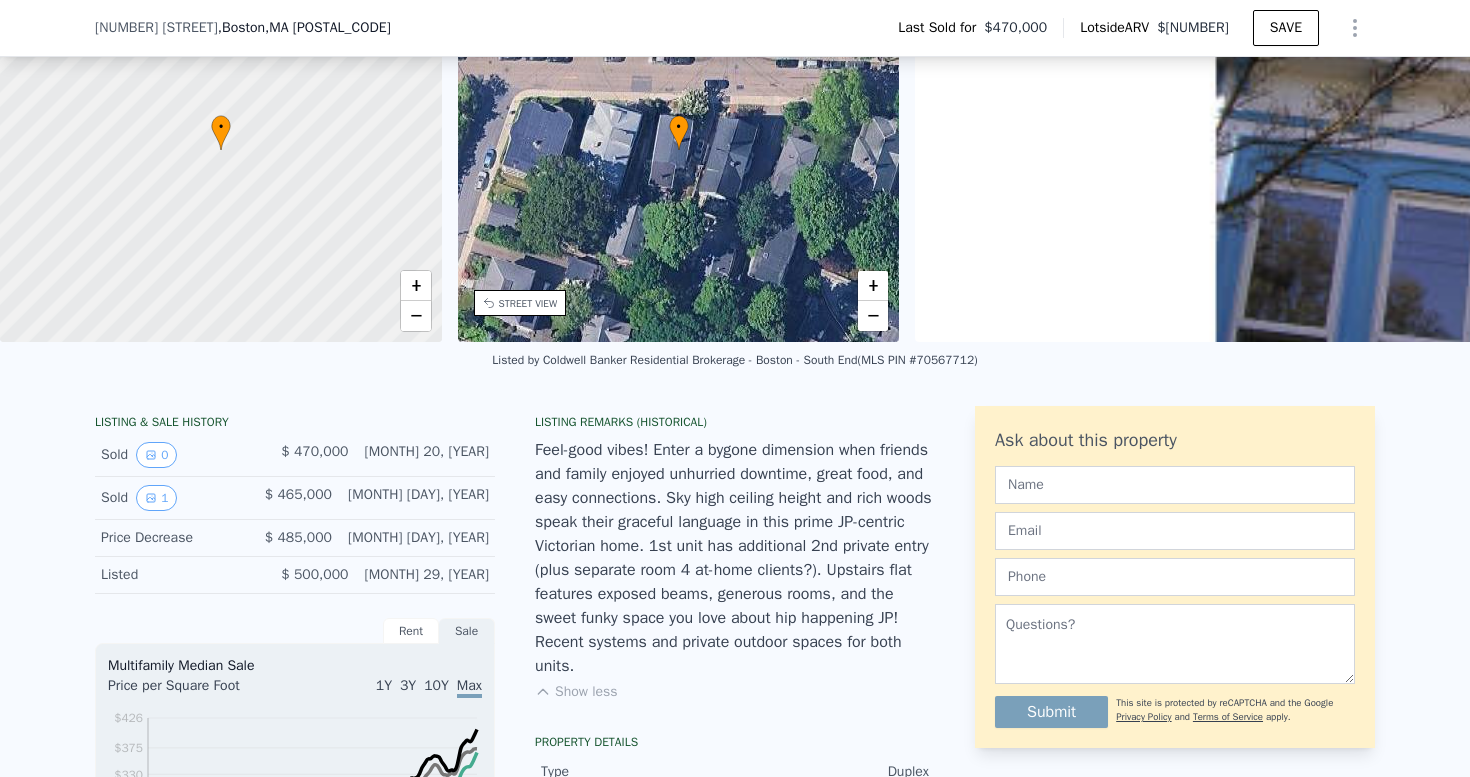 scroll, scrollTop: 151, scrollLeft: 0, axis: vertical 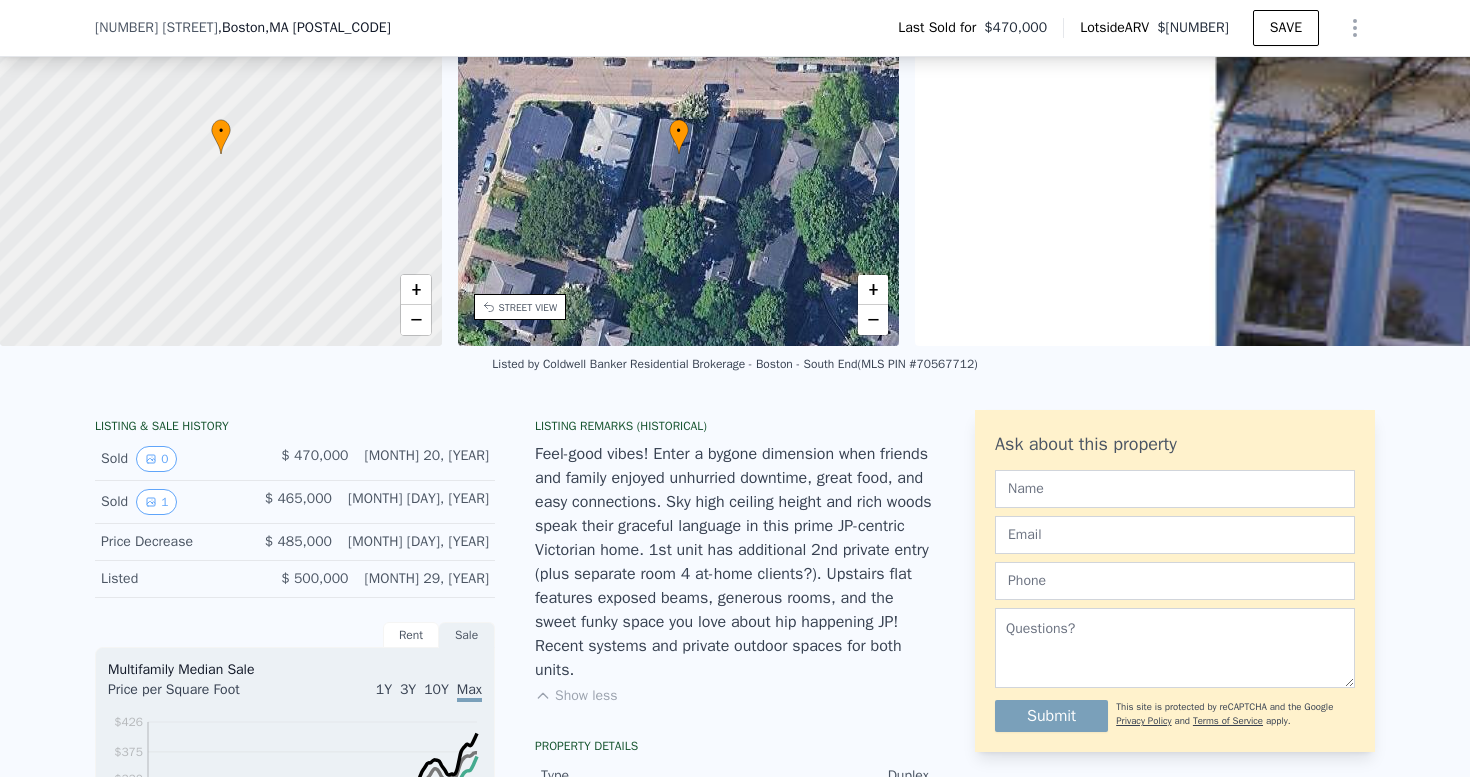 click on "LISTING & SALE HISTORY" at bounding box center [295, 428] 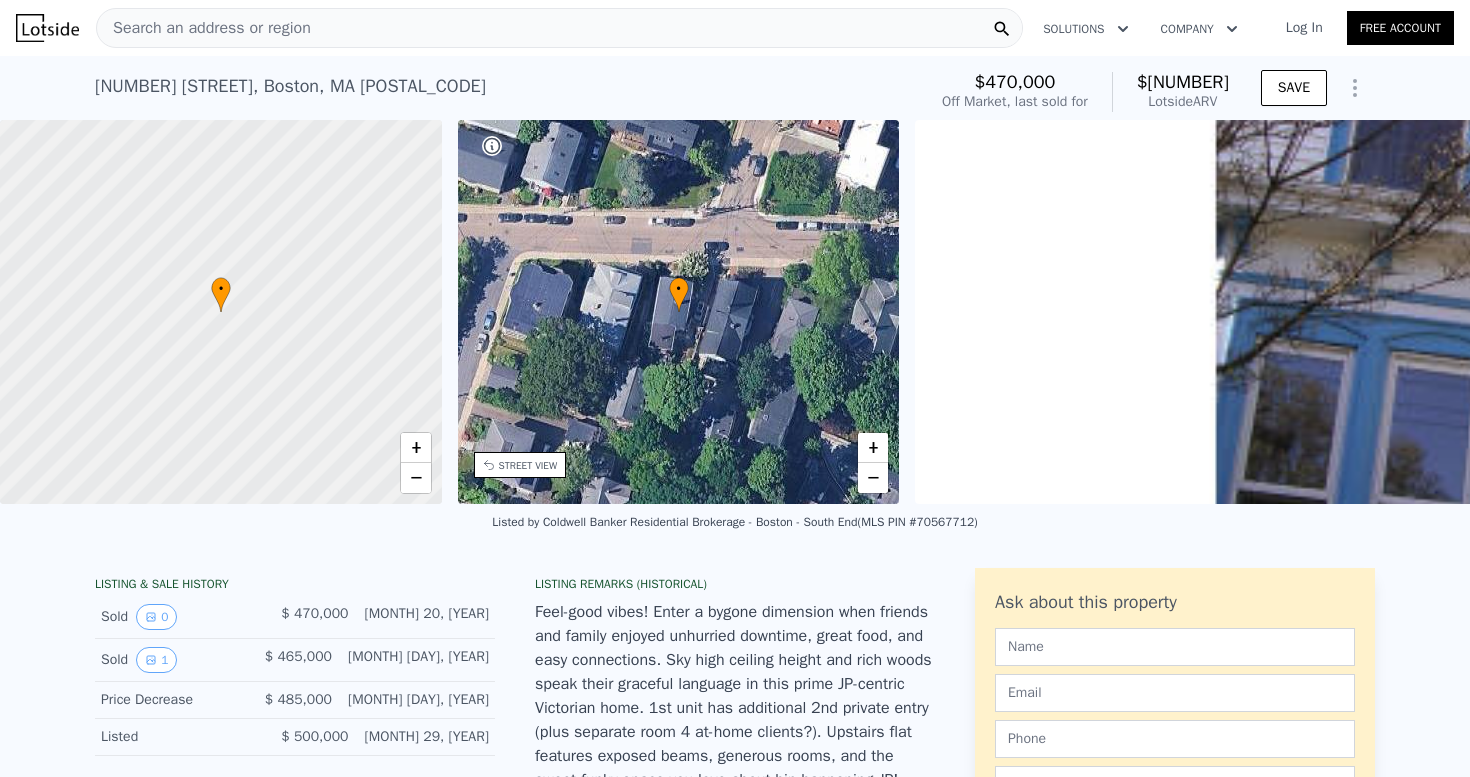 scroll, scrollTop: 0, scrollLeft: 0, axis: both 